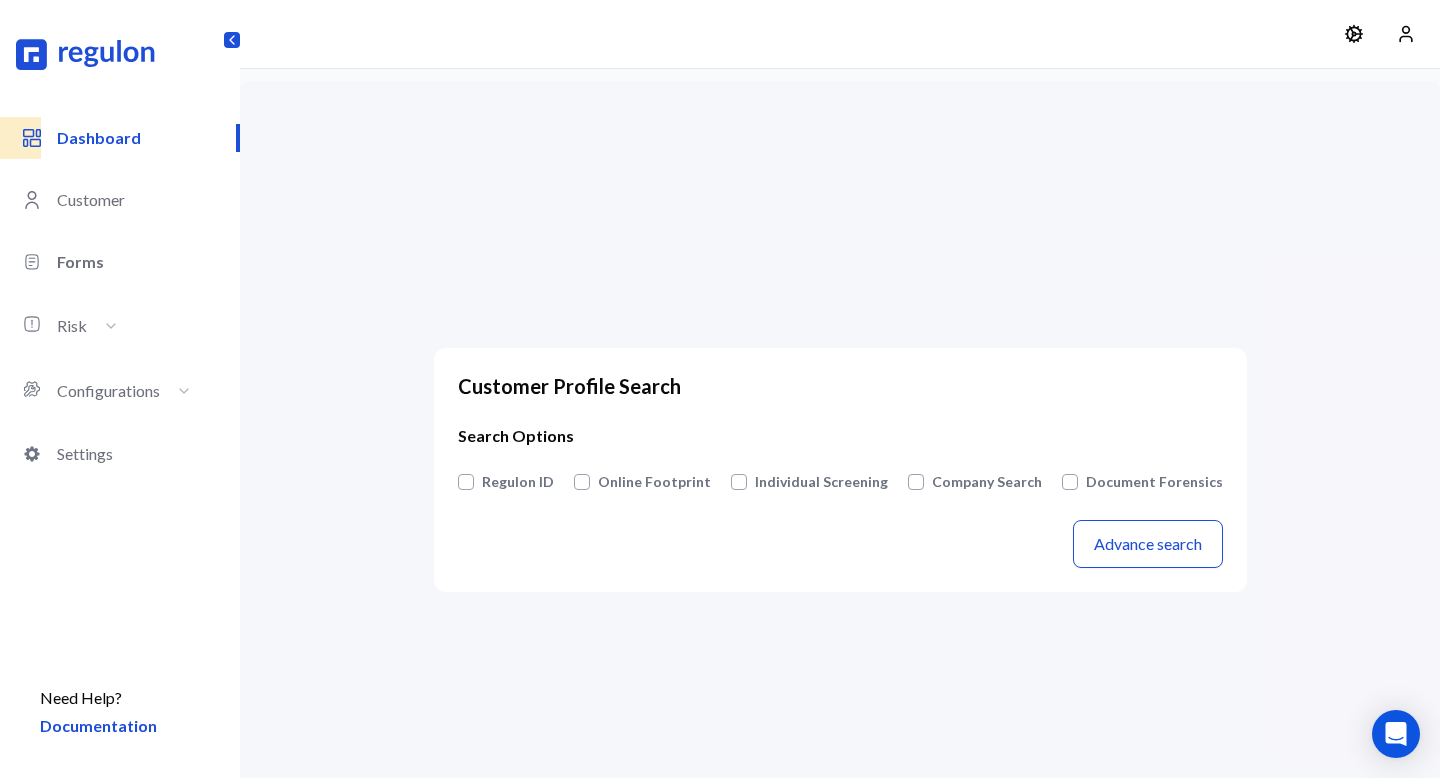 scroll, scrollTop: 0, scrollLeft: 0, axis: both 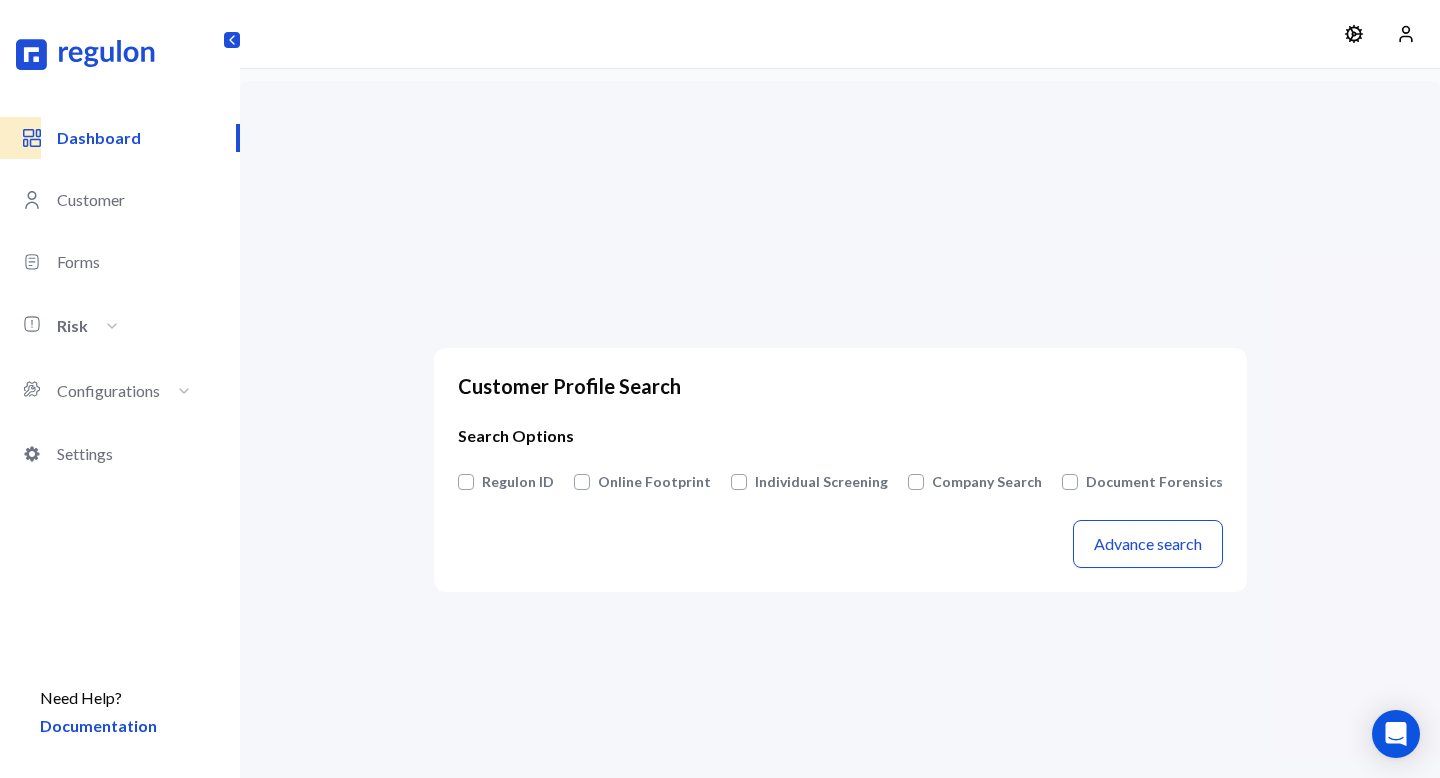 click on "Risk" at bounding box center [88, 325] 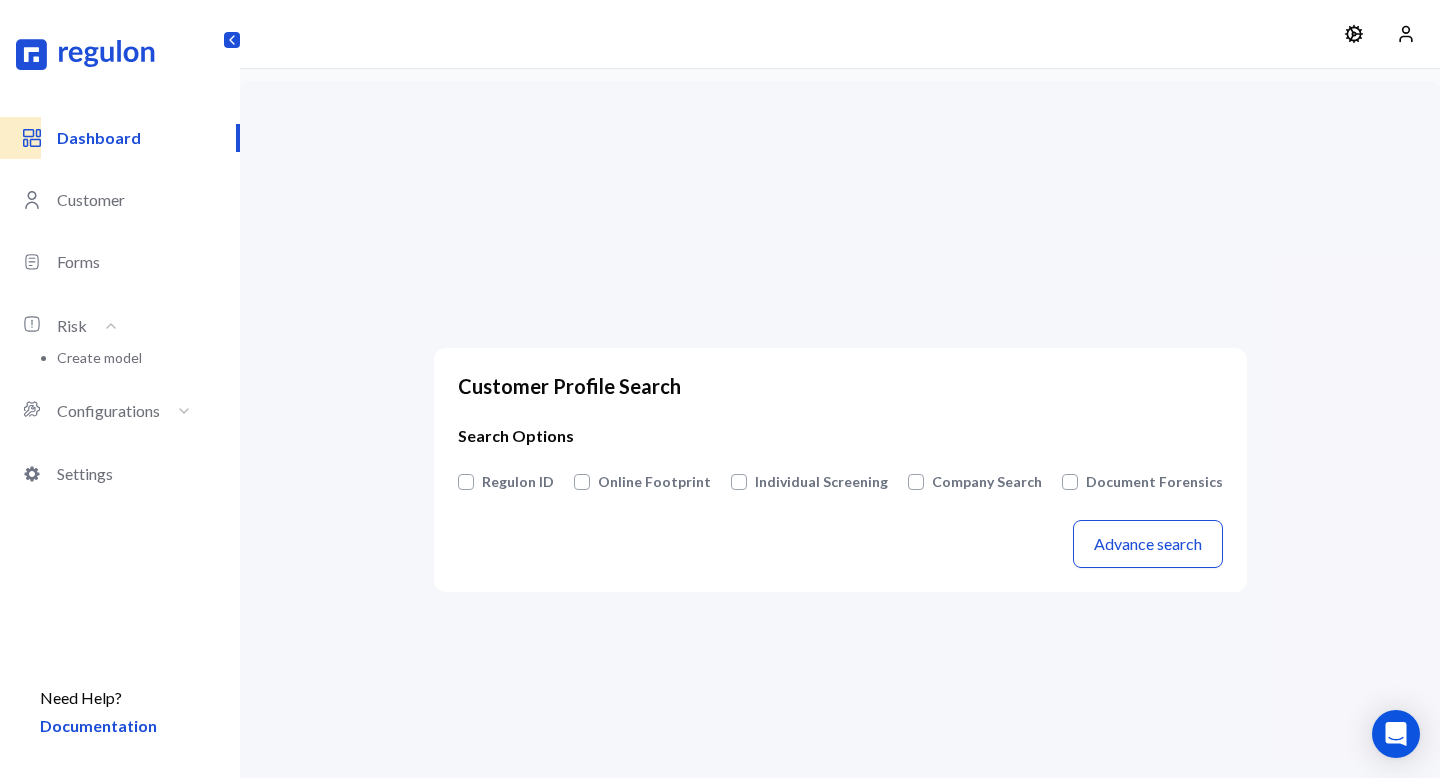 click on "Create model" at bounding box center (99, 357) 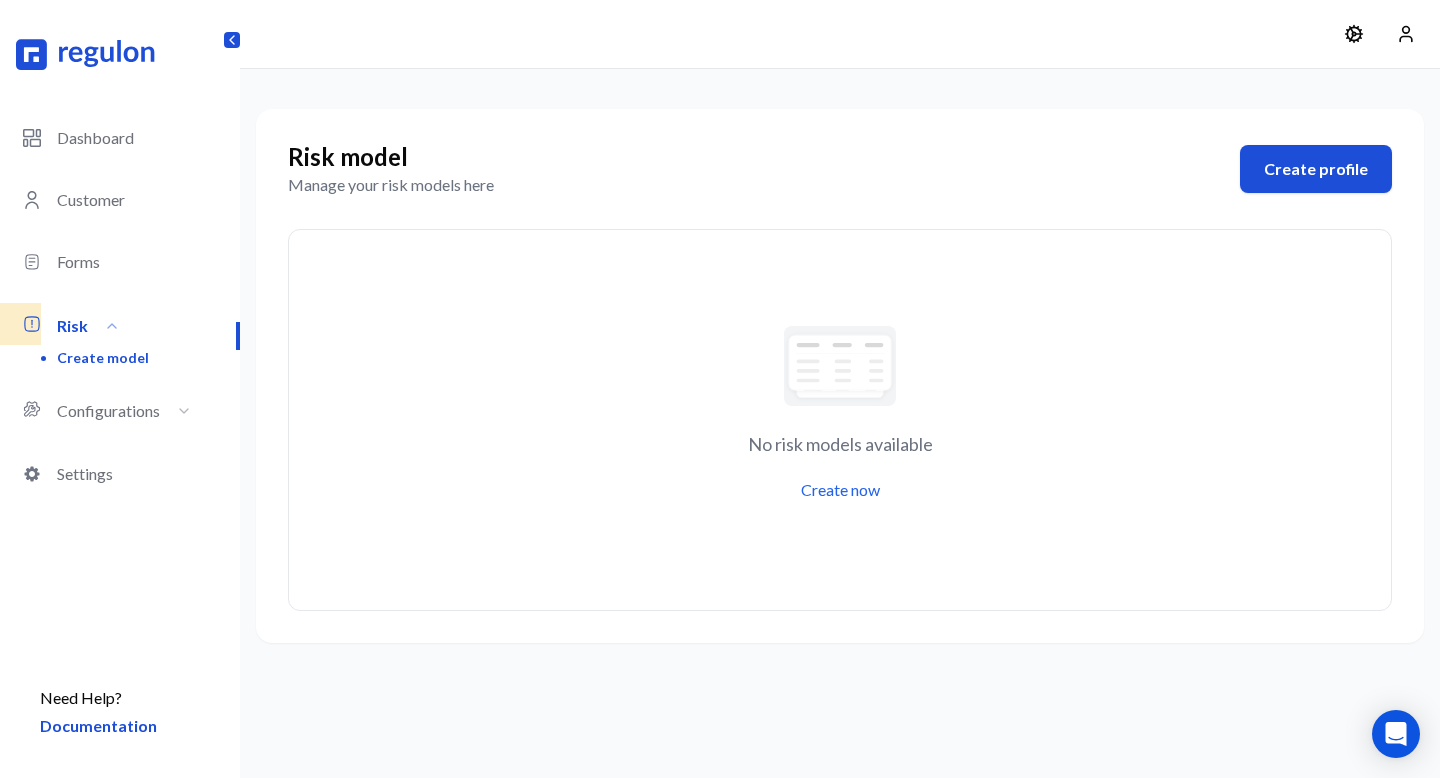 click on "Create profile" at bounding box center (1316, 169) 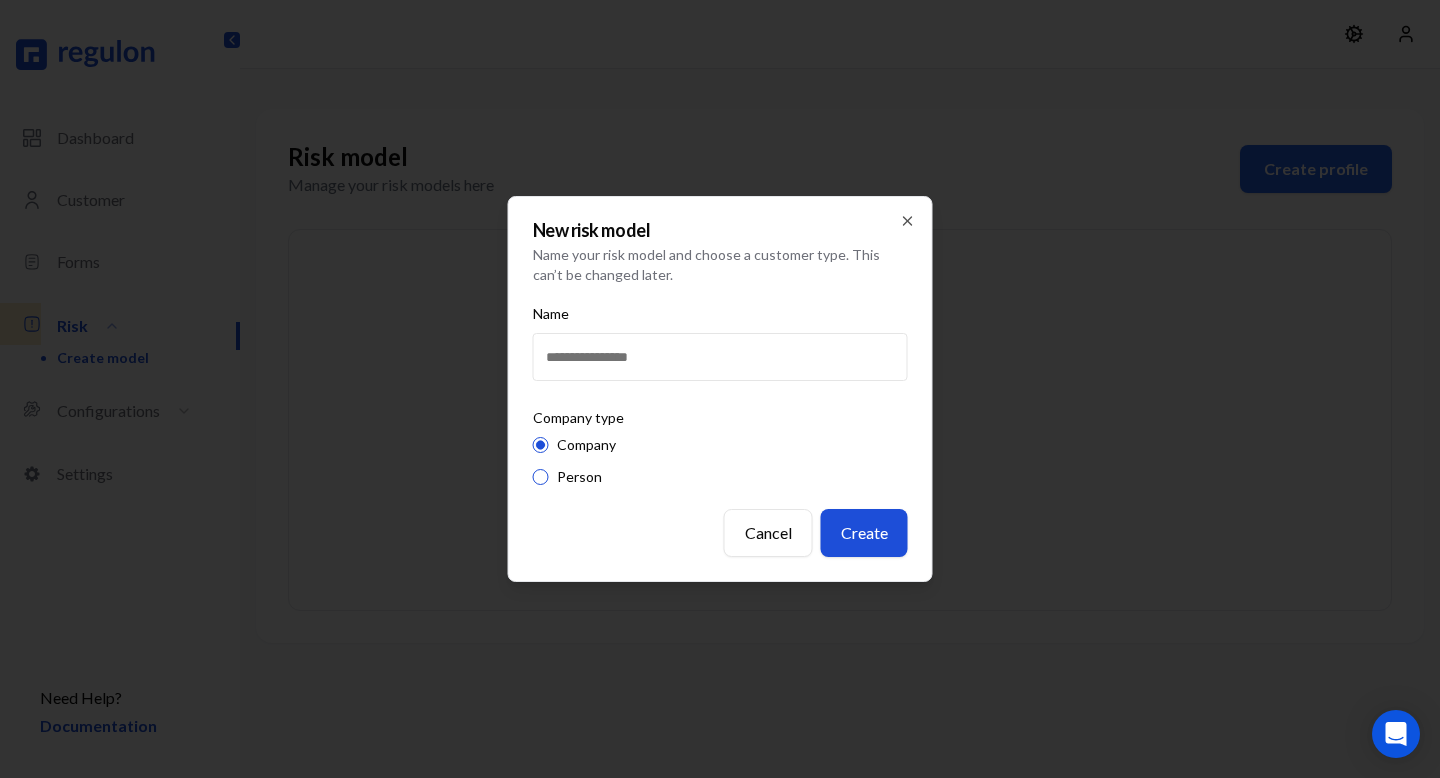 click on "Create" at bounding box center [864, 533] 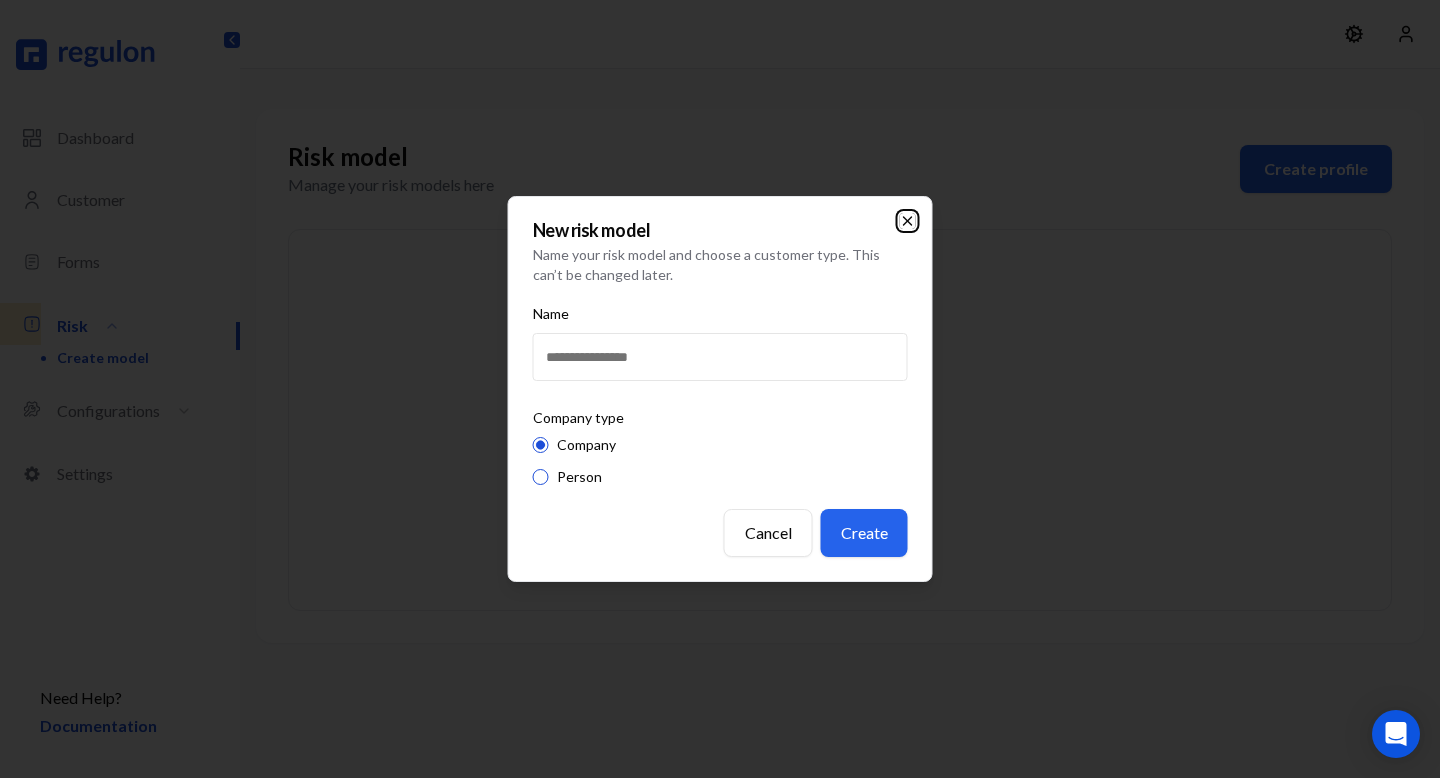 click 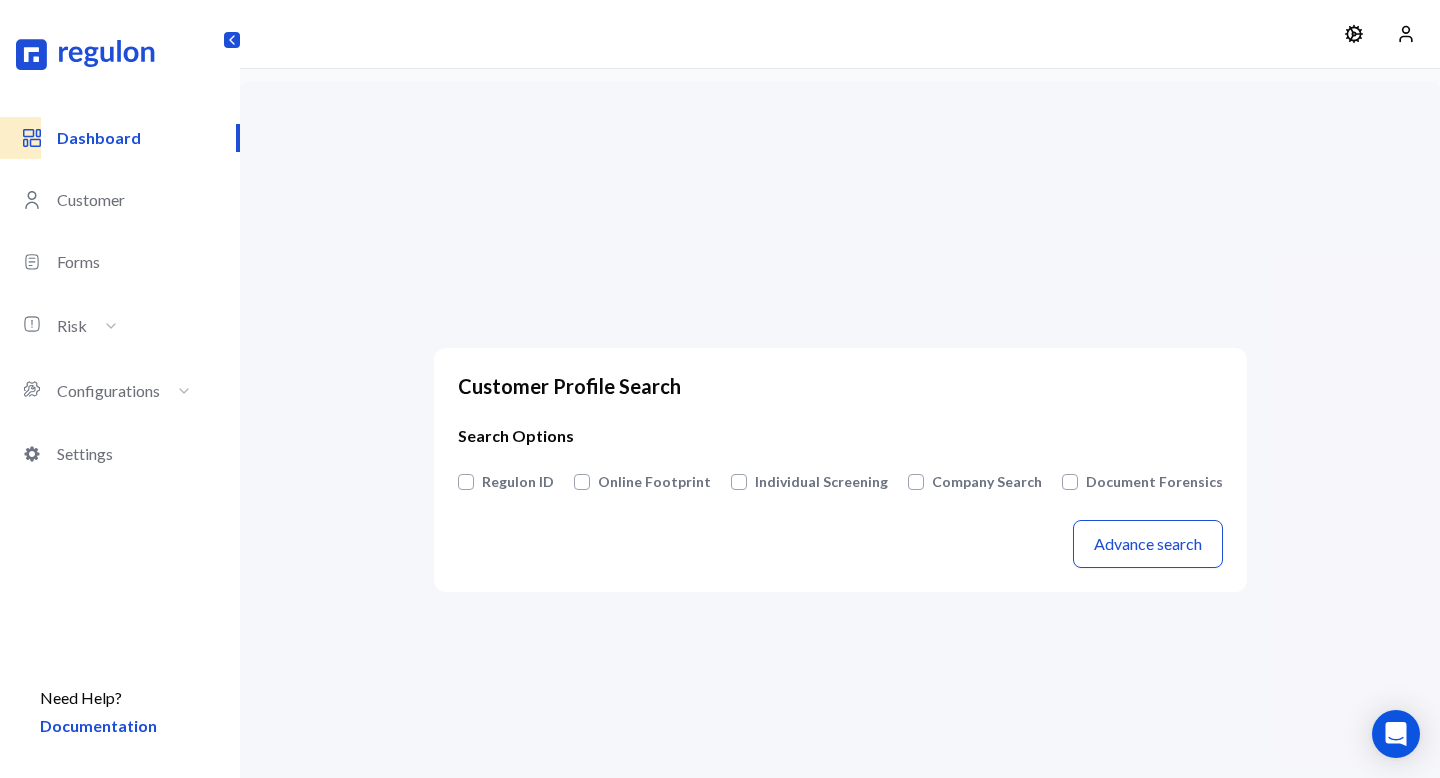 scroll, scrollTop: 0, scrollLeft: 0, axis: both 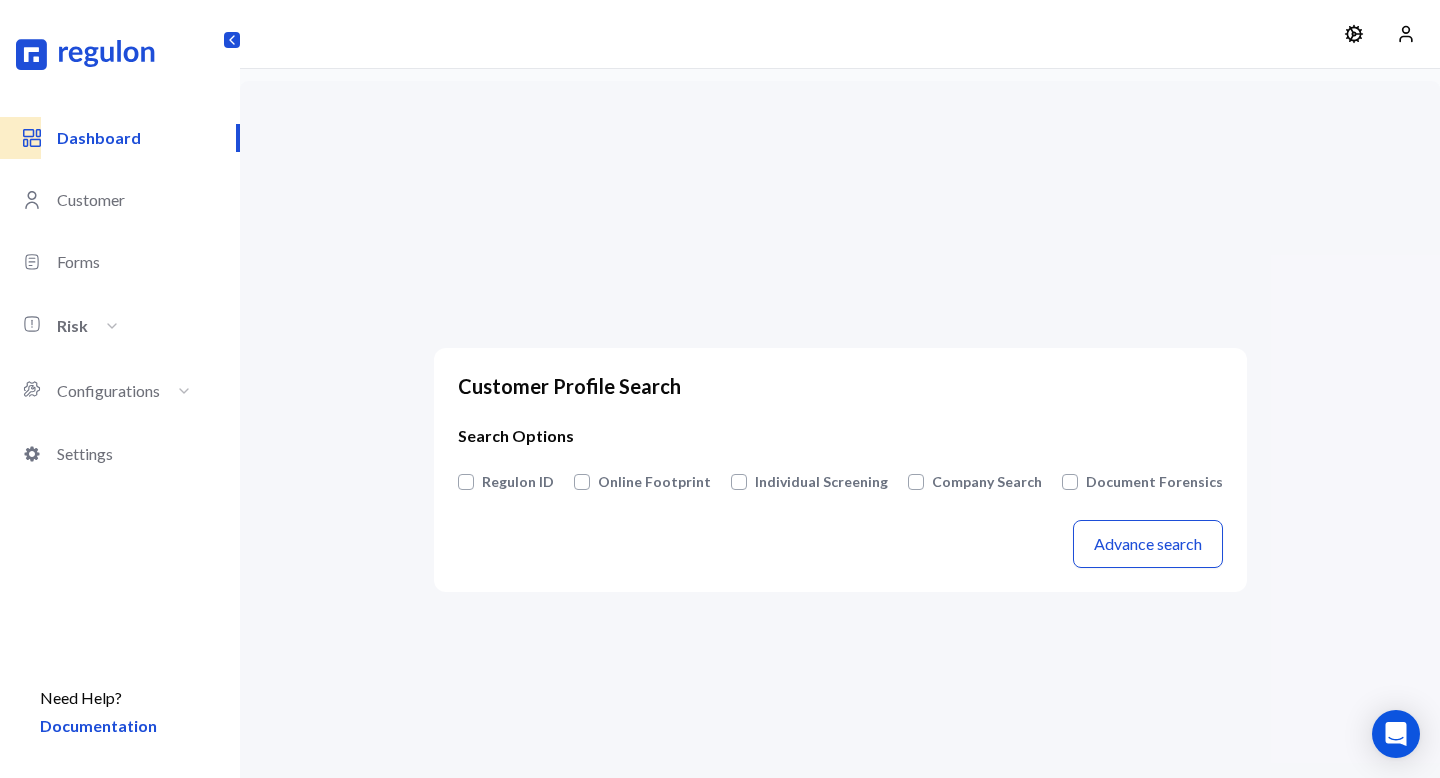 drag, startPoint x: 75, startPoint y: 326, endPoint x: 60, endPoint y: 322, distance: 15.524175 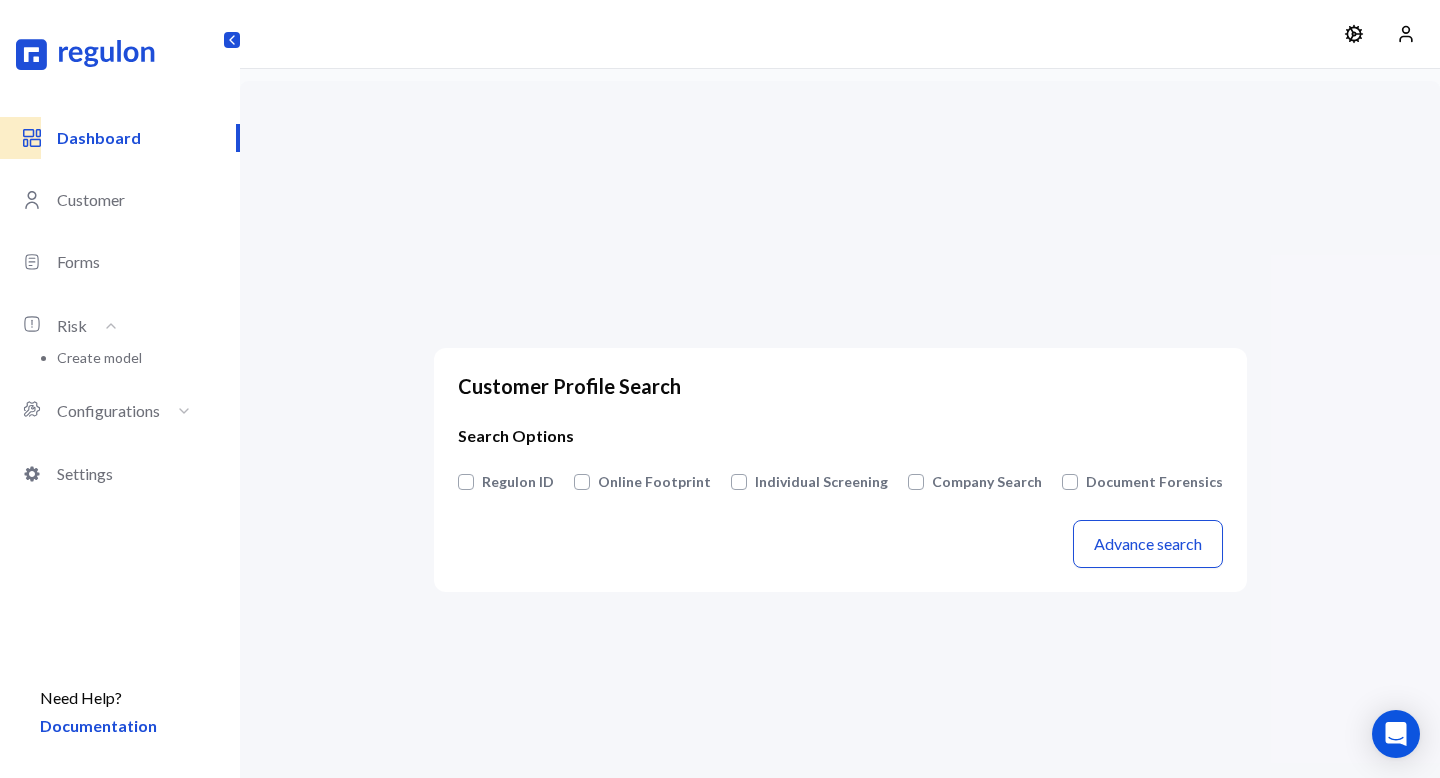 click on "Create model" at bounding box center (99, 357) 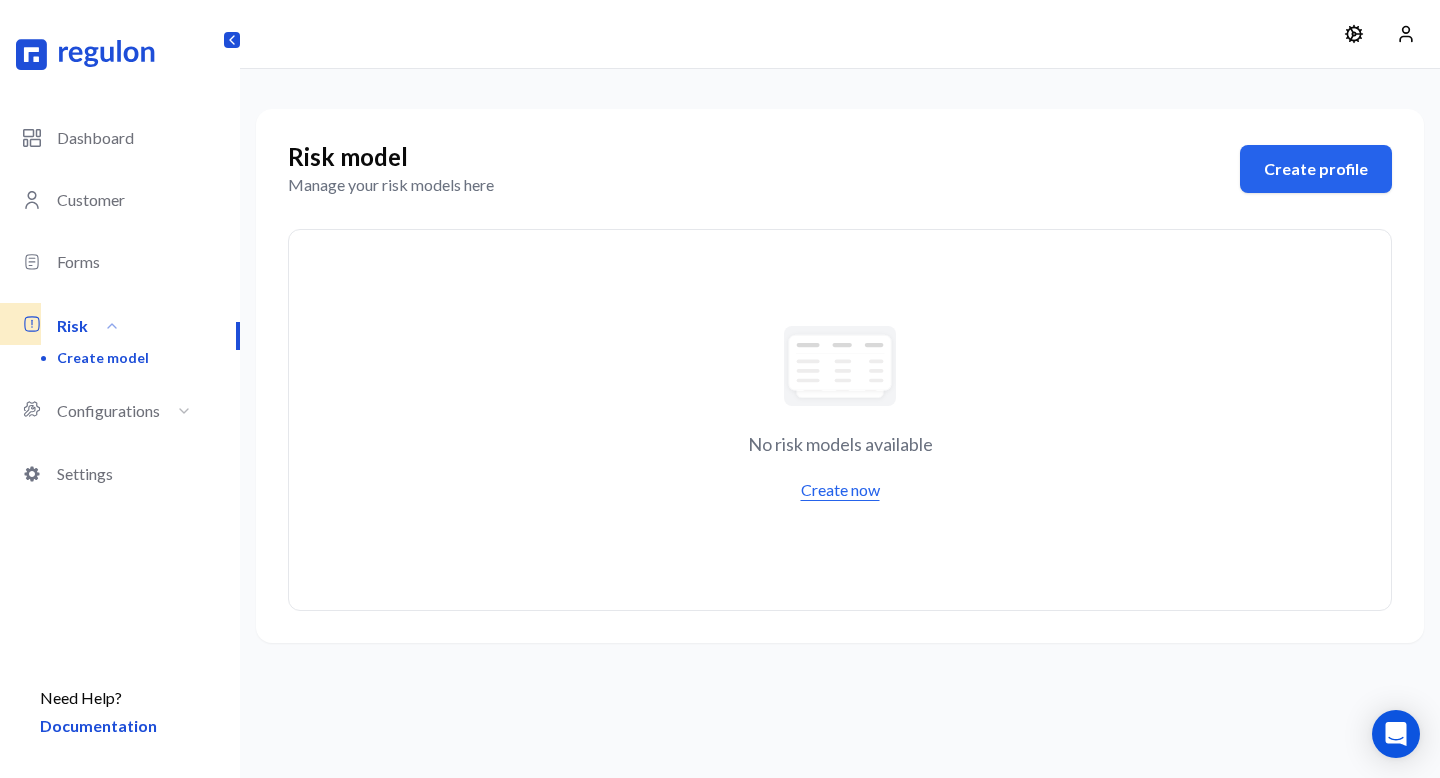 click on "Create now" at bounding box center (840, 490) 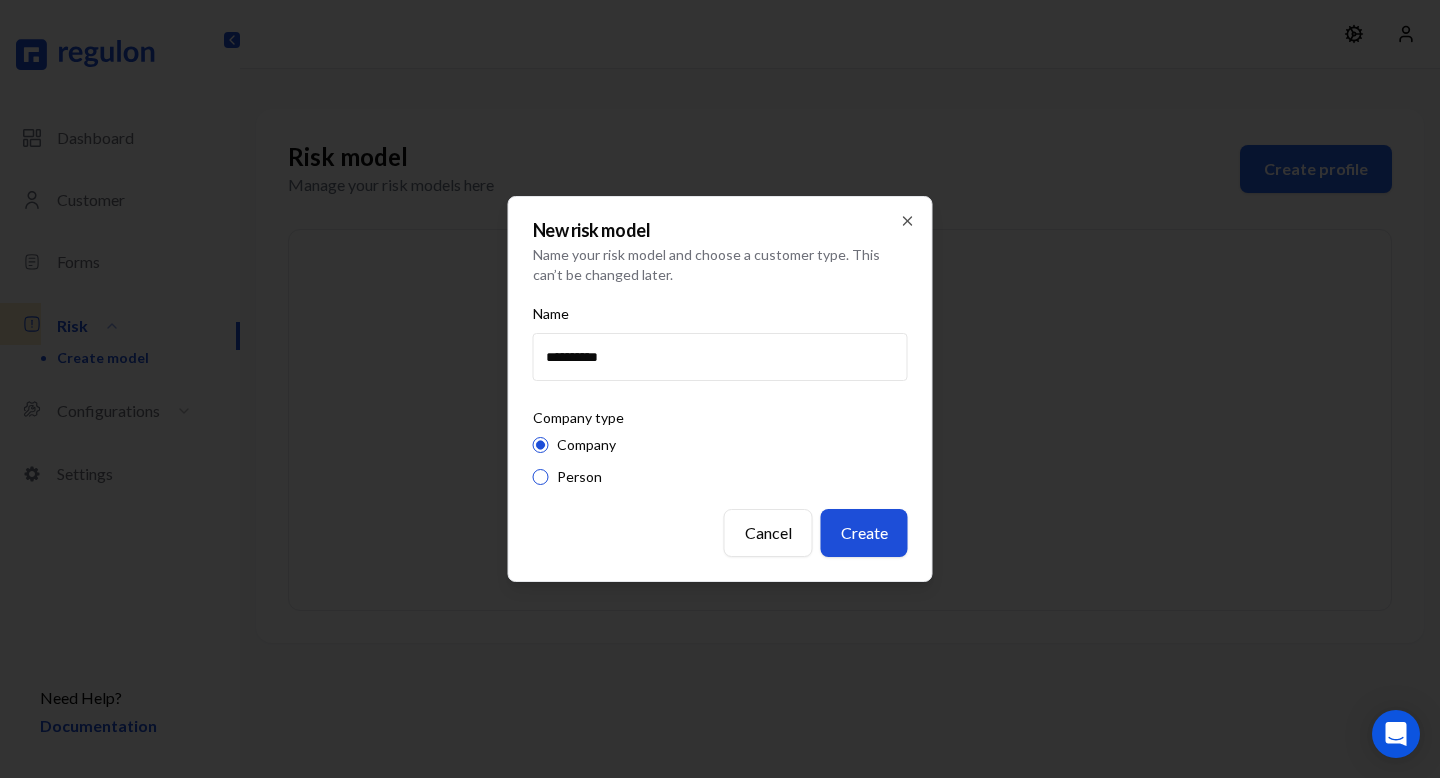 type on "**********" 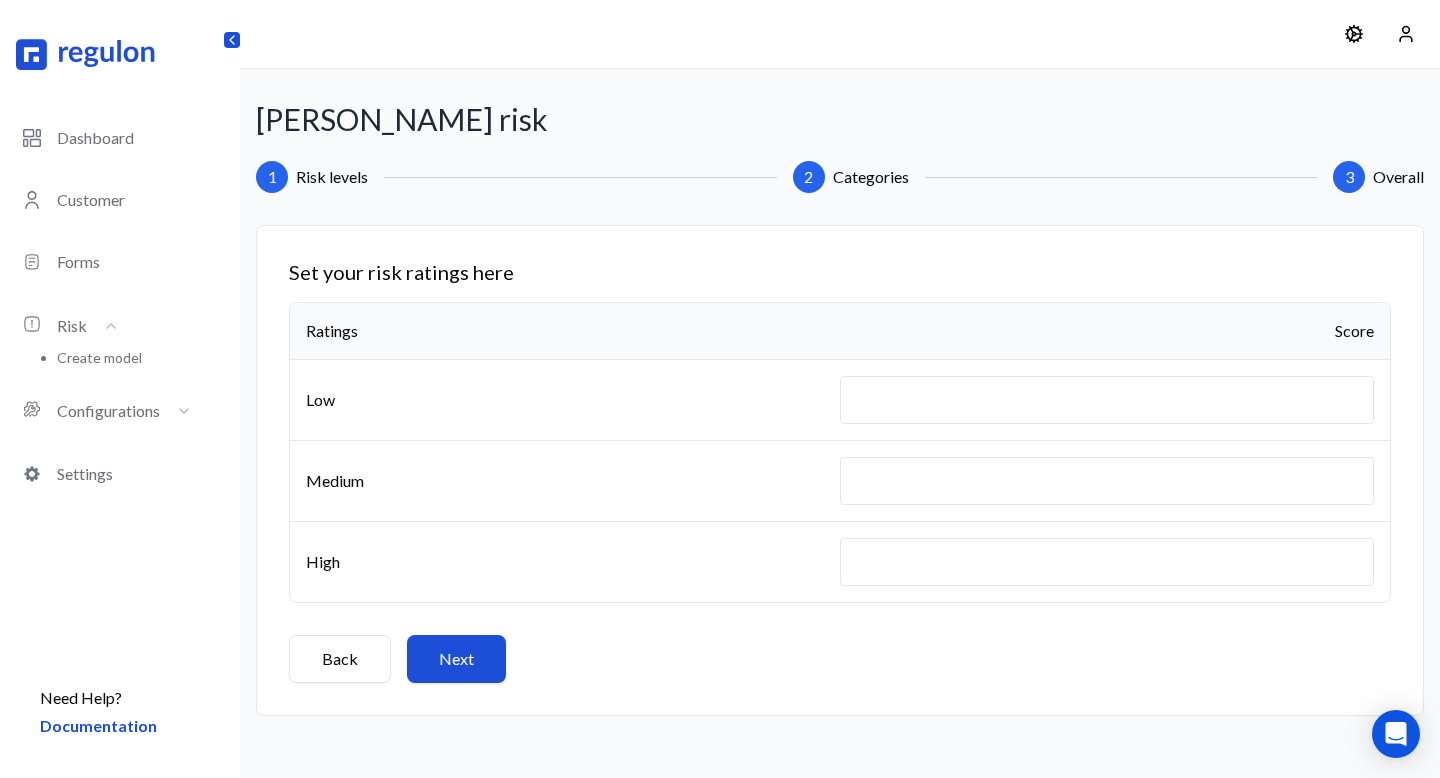 click on "Next" at bounding box center [456, 659] 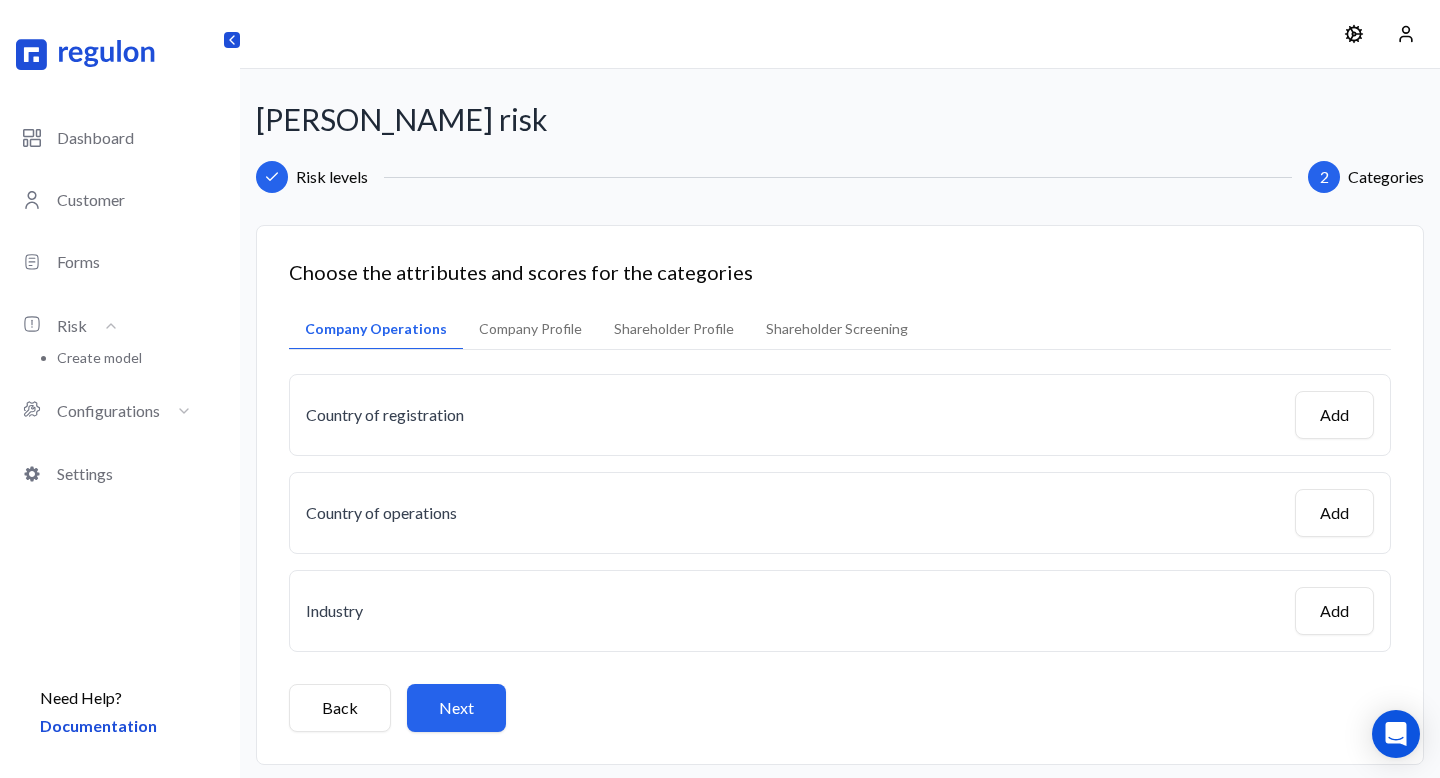 click on "Country of registration Add" at bounding box center (840, 415) 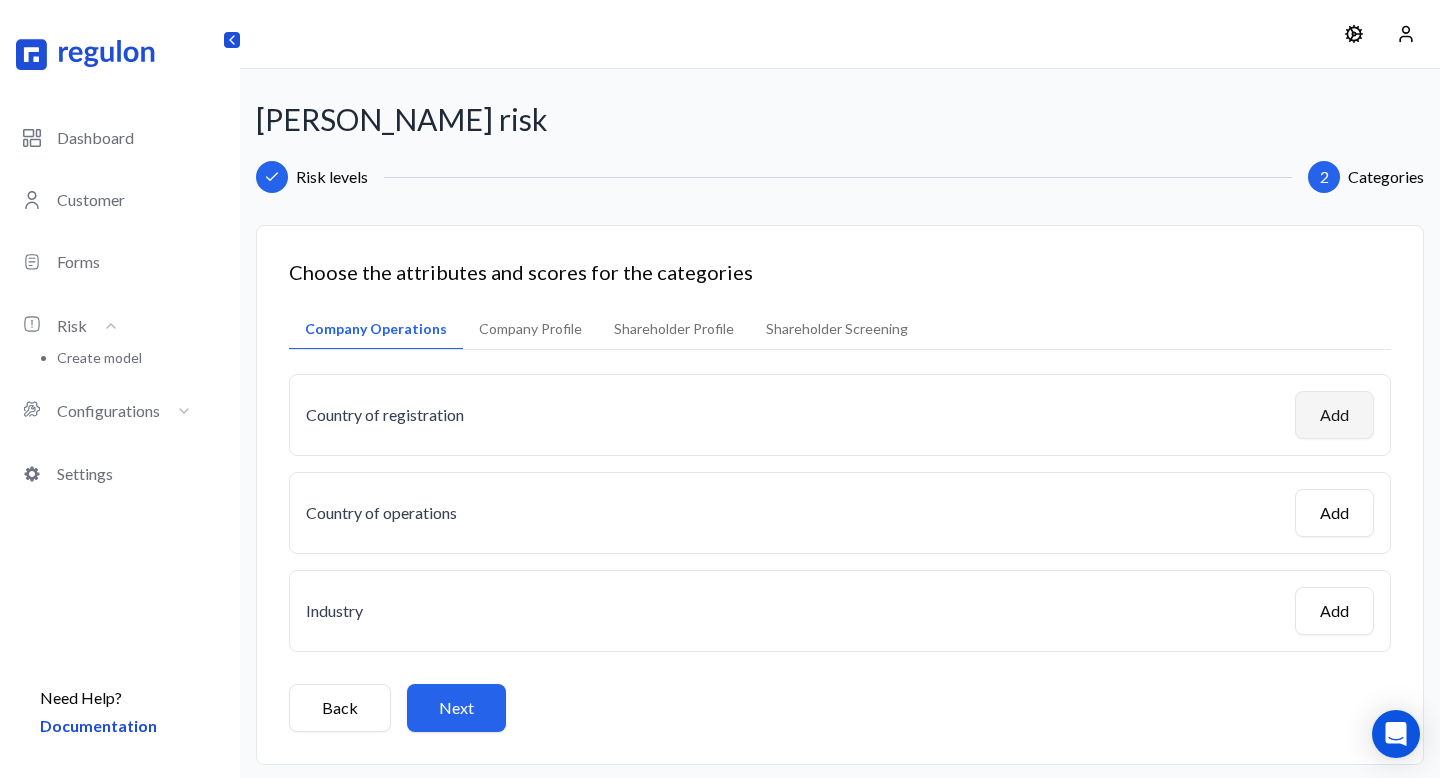 click on "Add" at bounding box center [1334, 415] 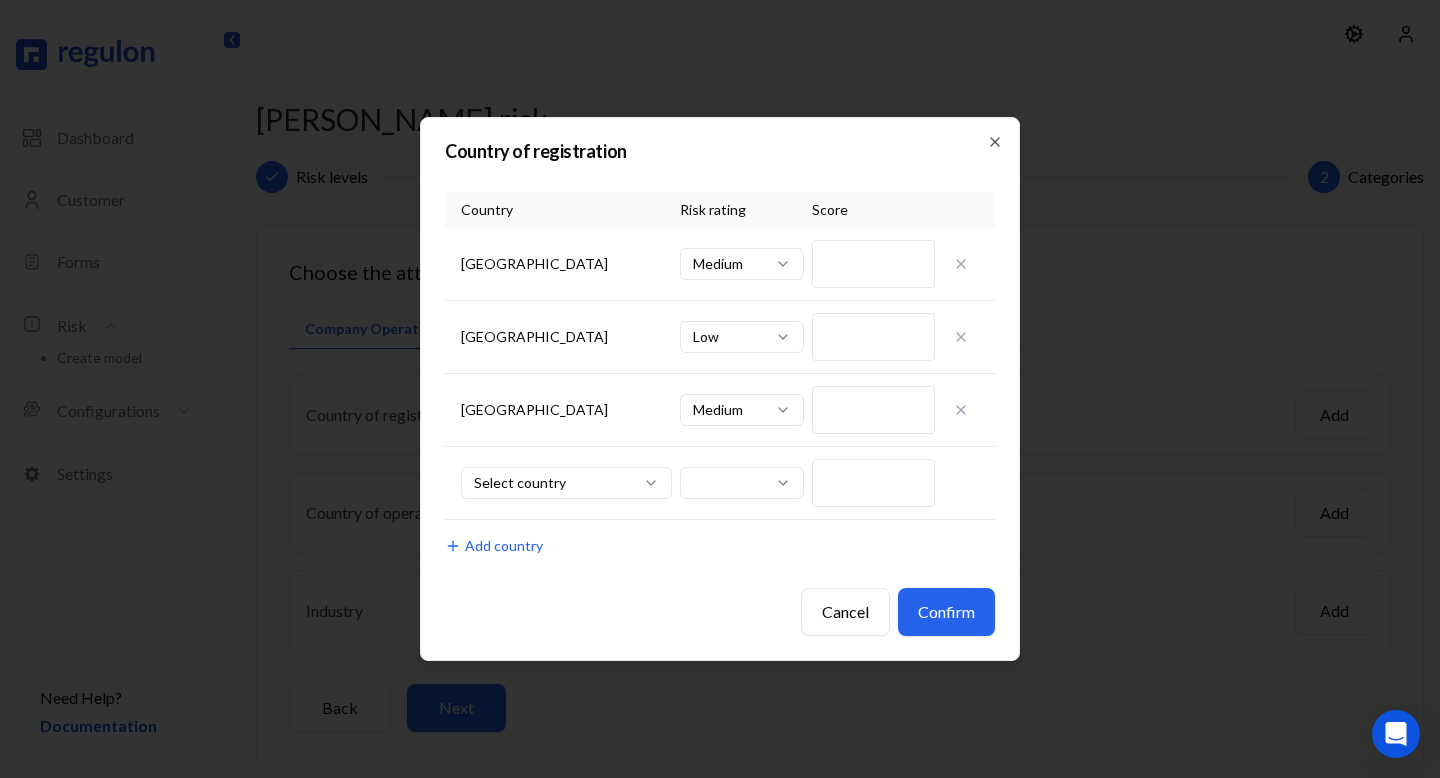 click on "Confirm" at bounding box center [946, 612] 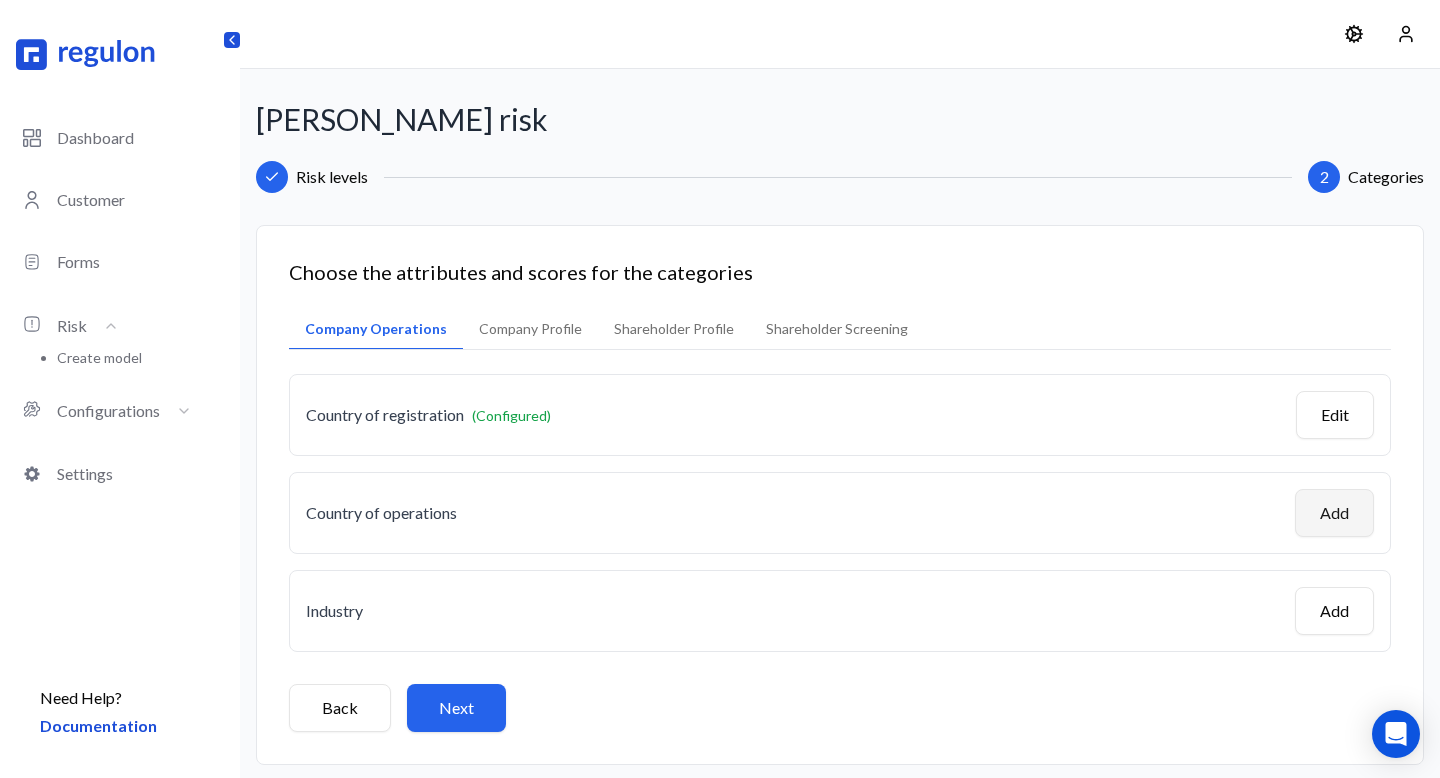 click on "Add" at bounding box center (1334, 513) 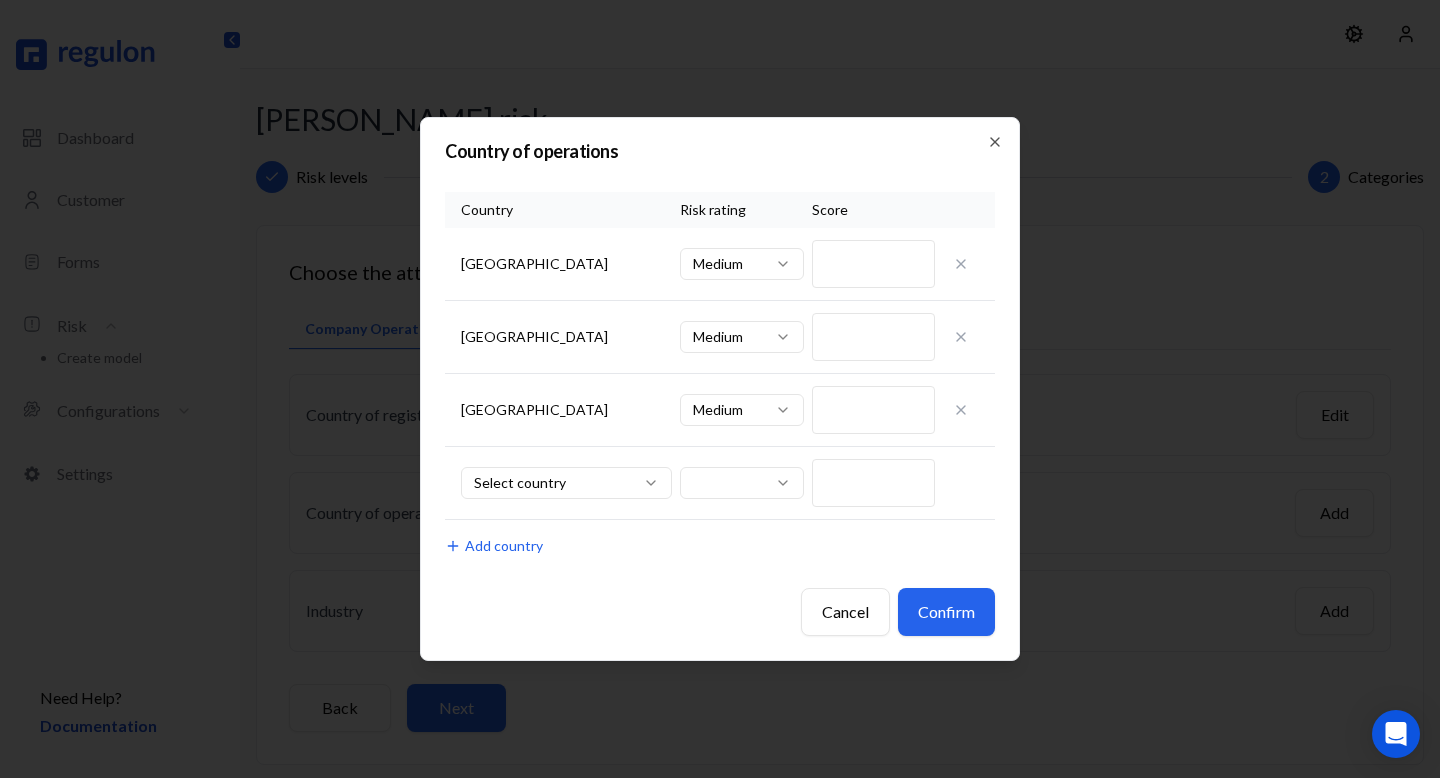 click on "Confirm" at bounding box center [946, 612] 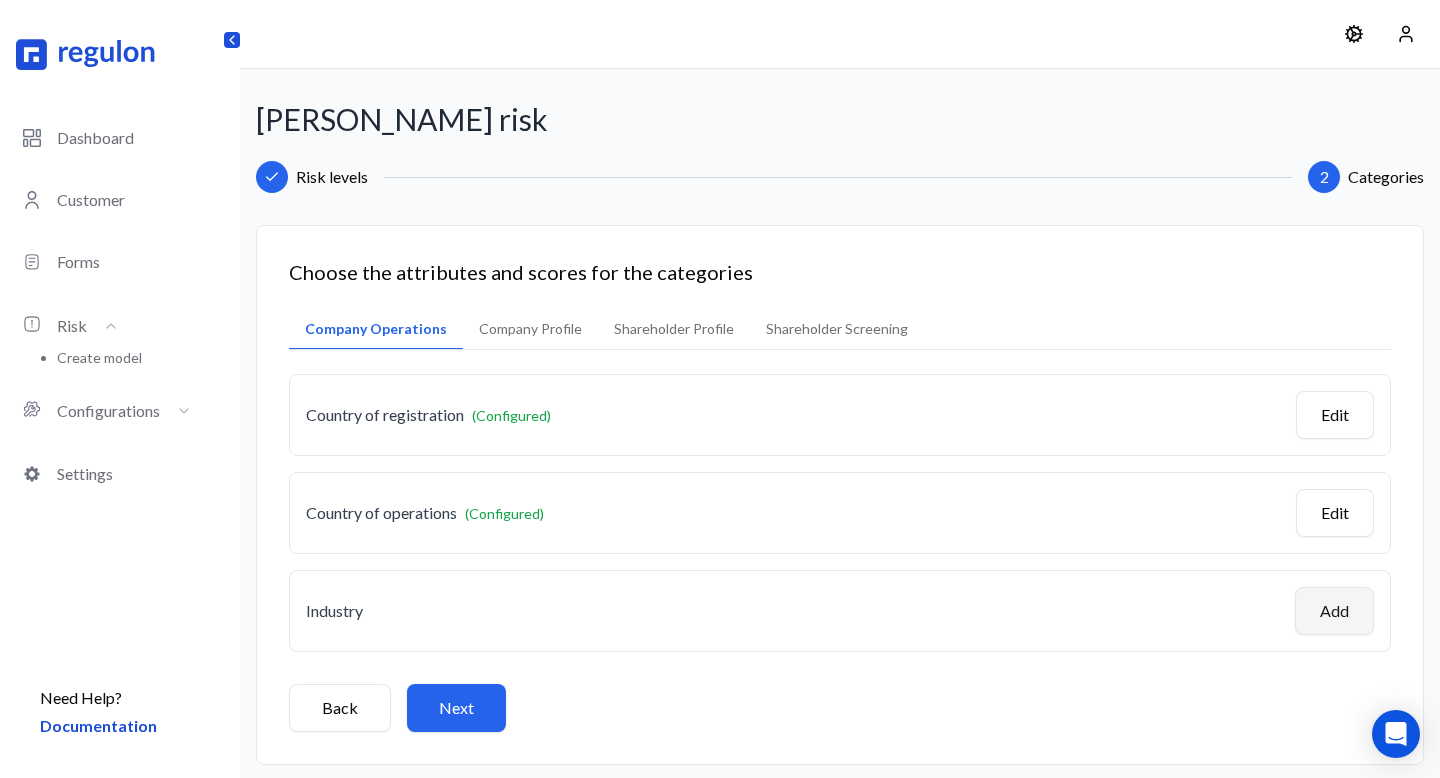 click on "Add" at bounding box center [1334, 611] 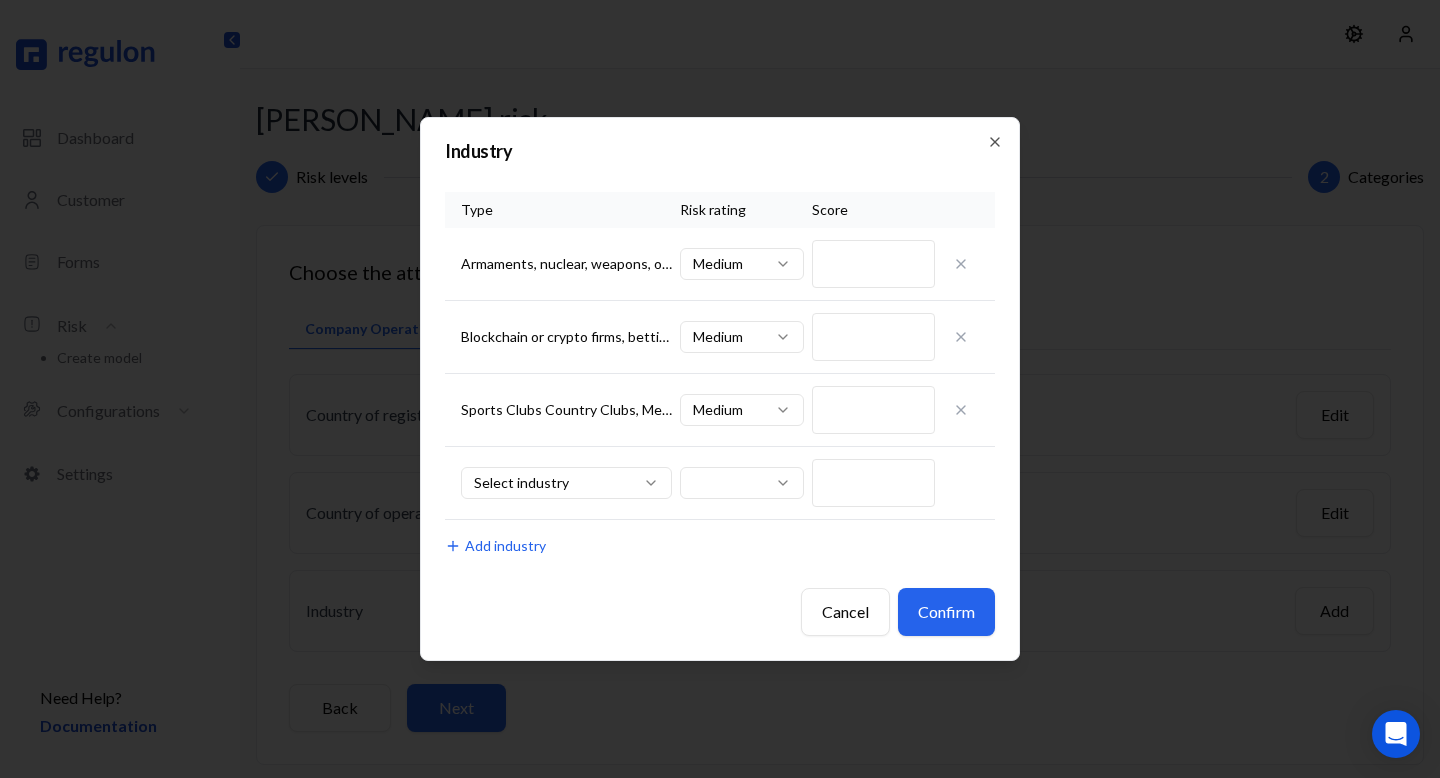 click on "Confirm" at bounding box center [946, 612] 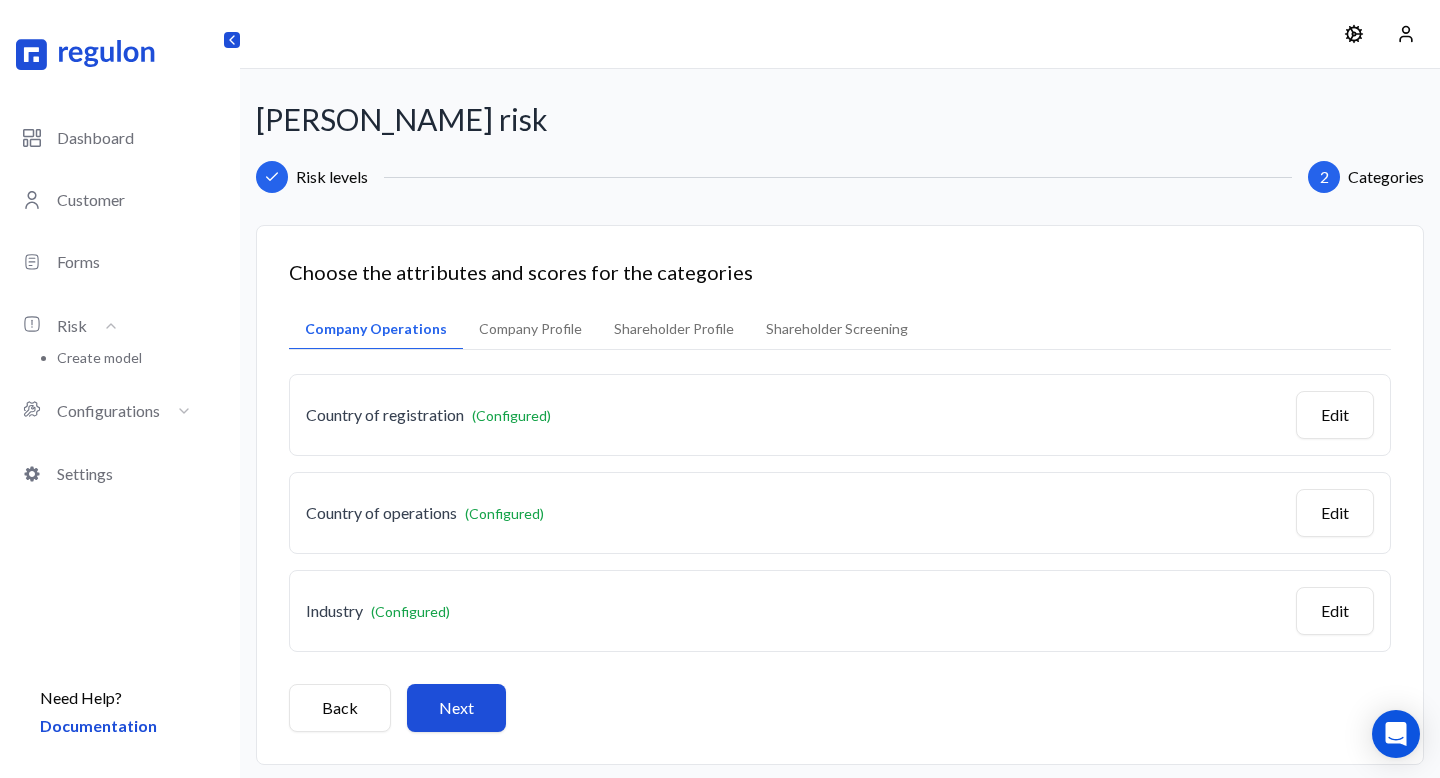 click on "Next" at bounding box center [456, 708] 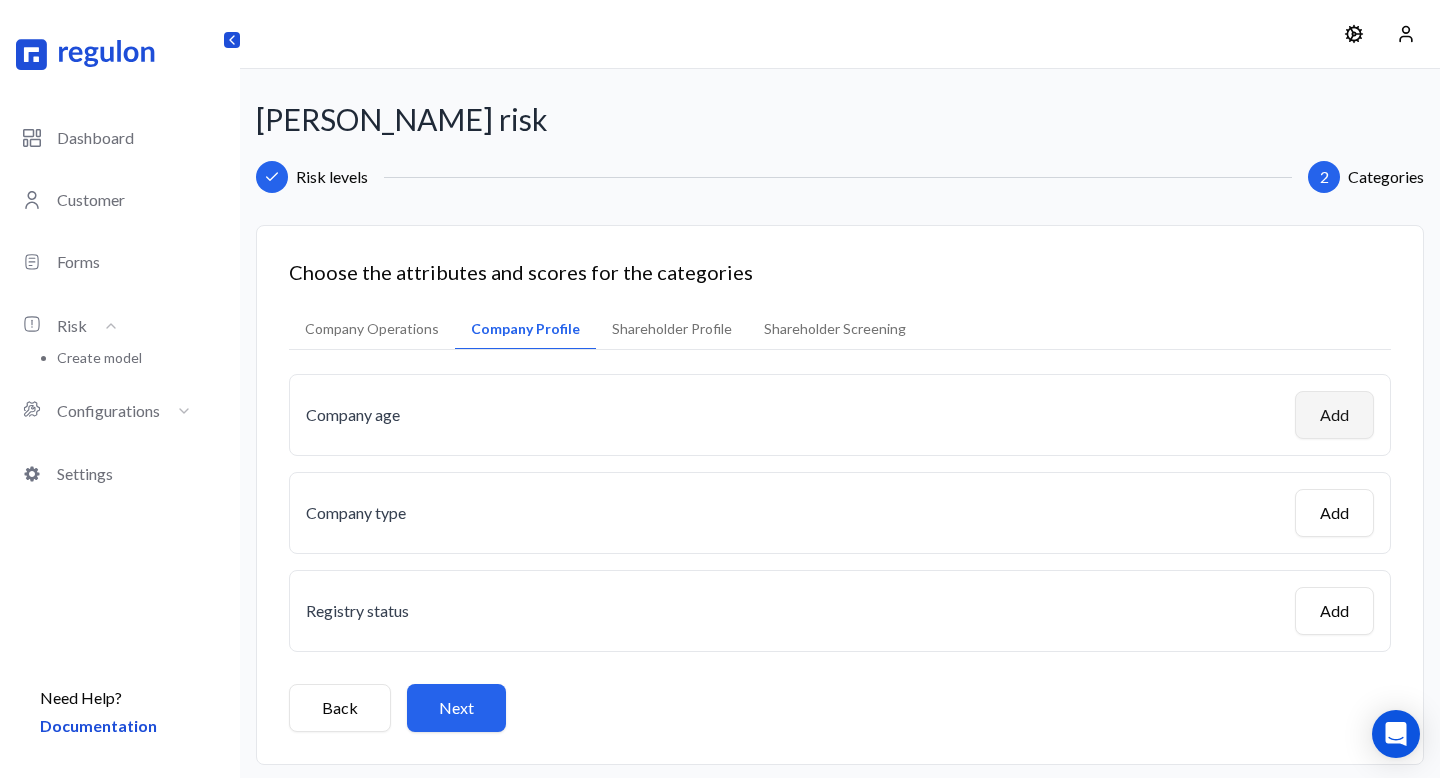click on "Add" at bounding box center [1334, 415] 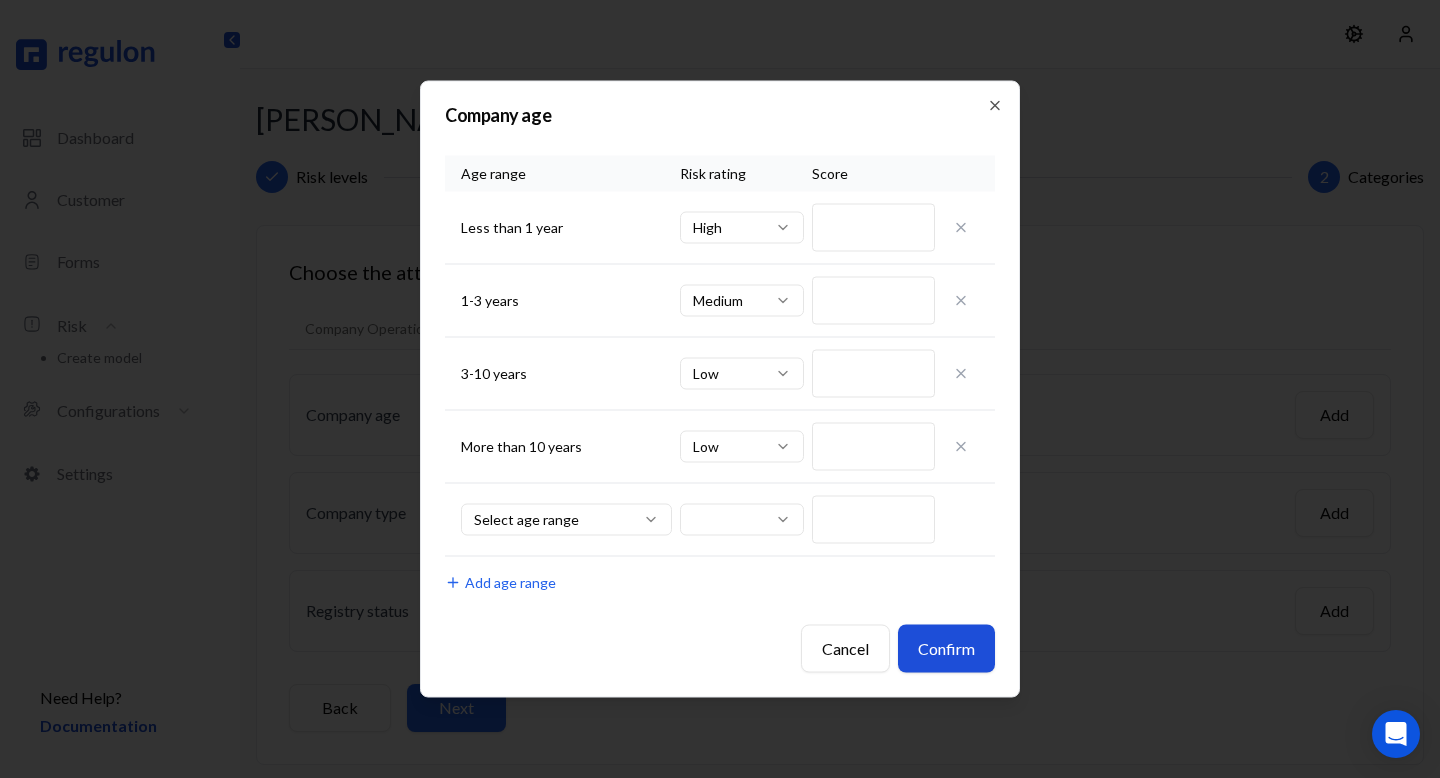 click on "Confirm" at bounding box center (946, 649) 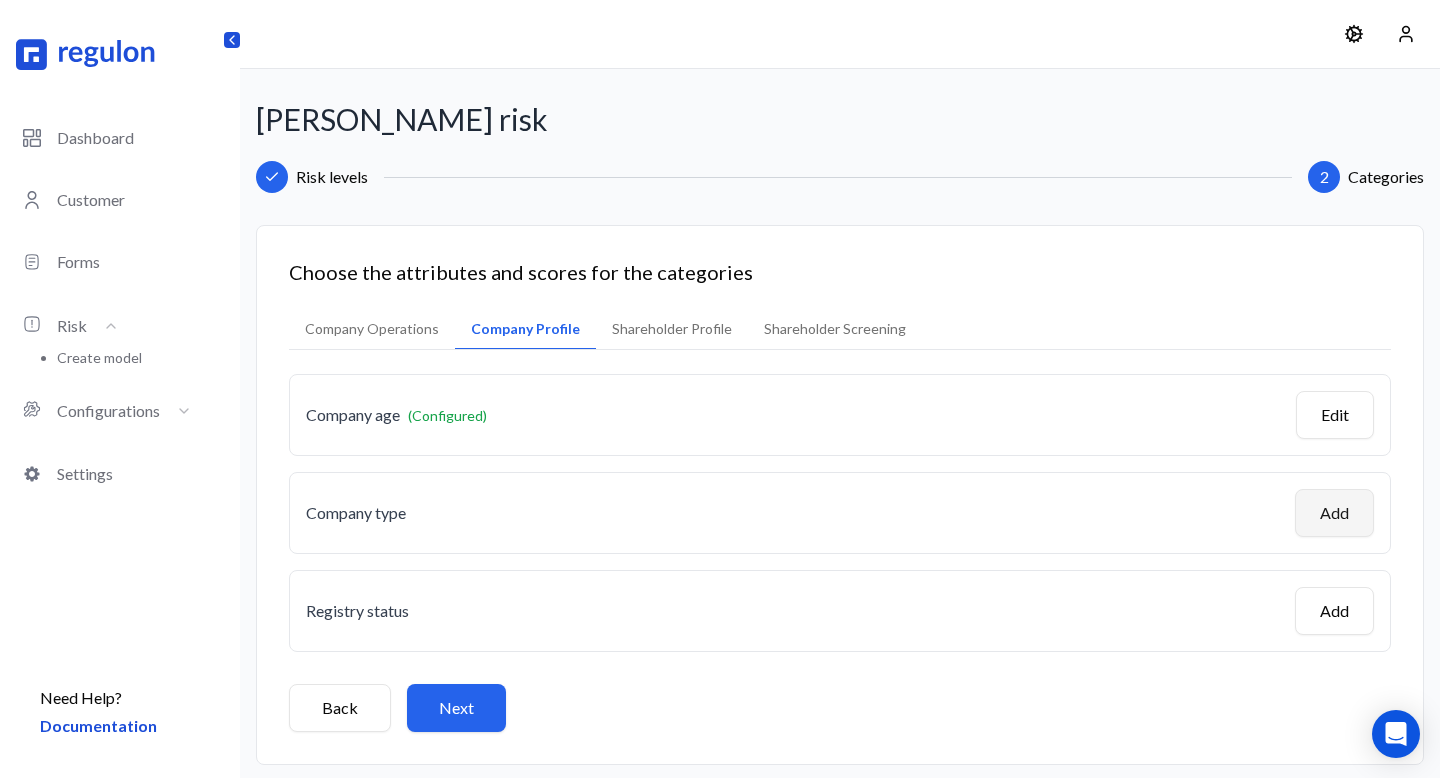 click on "Add" at bounding box center [1334, 513] 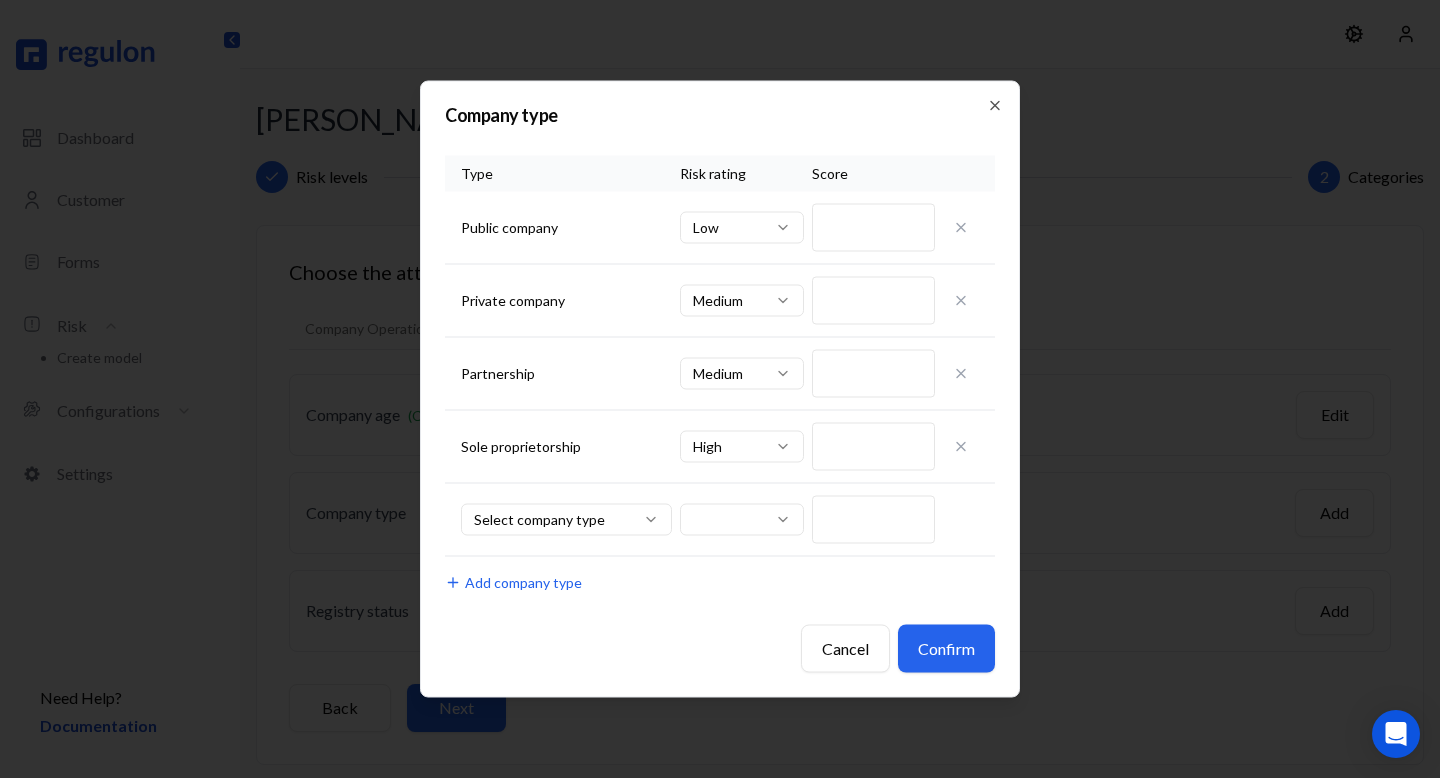 drag, startPoint x: 972, startPoint y: 645, endPoint x: 1003, endPoint y: 639, distance: 31.575306 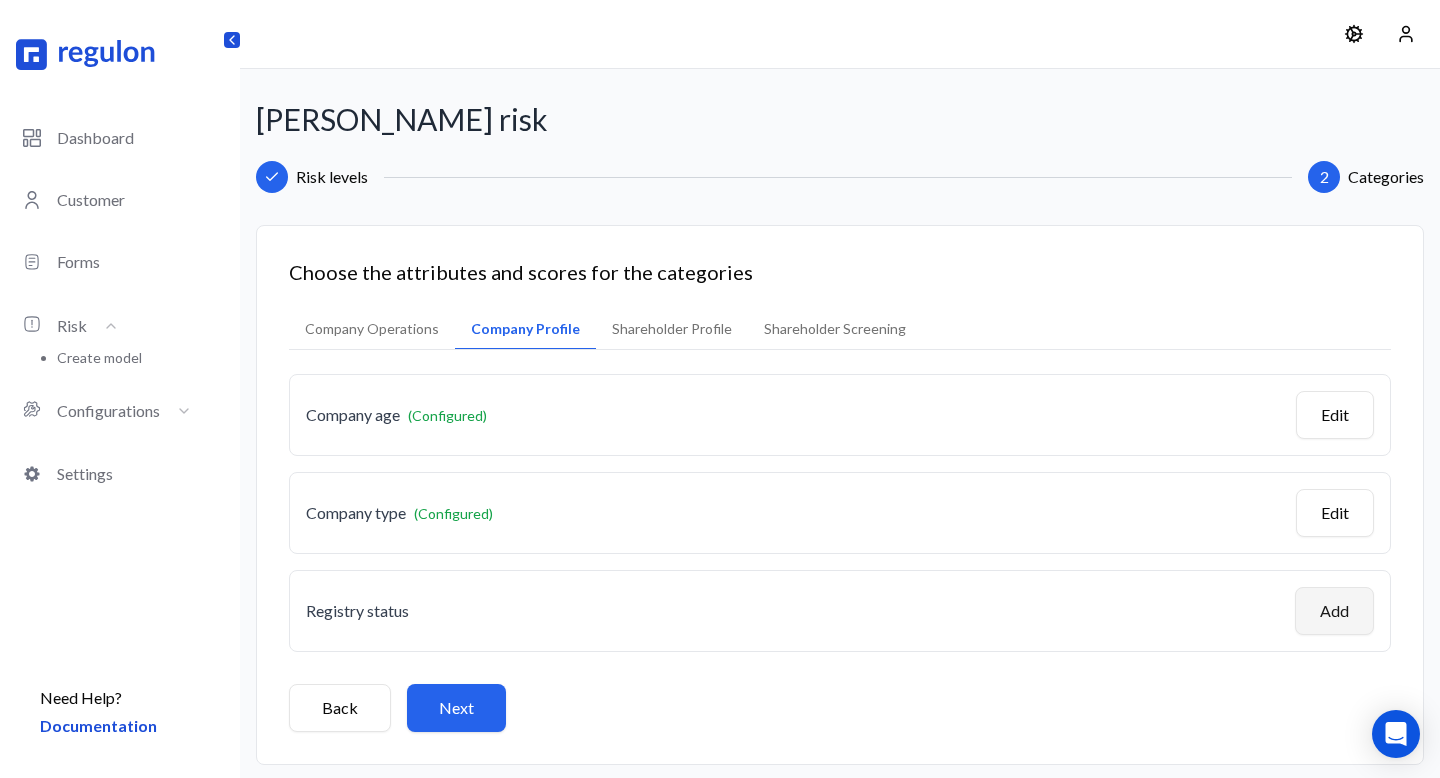 click on "Add" at bounding box center (1334, 611) 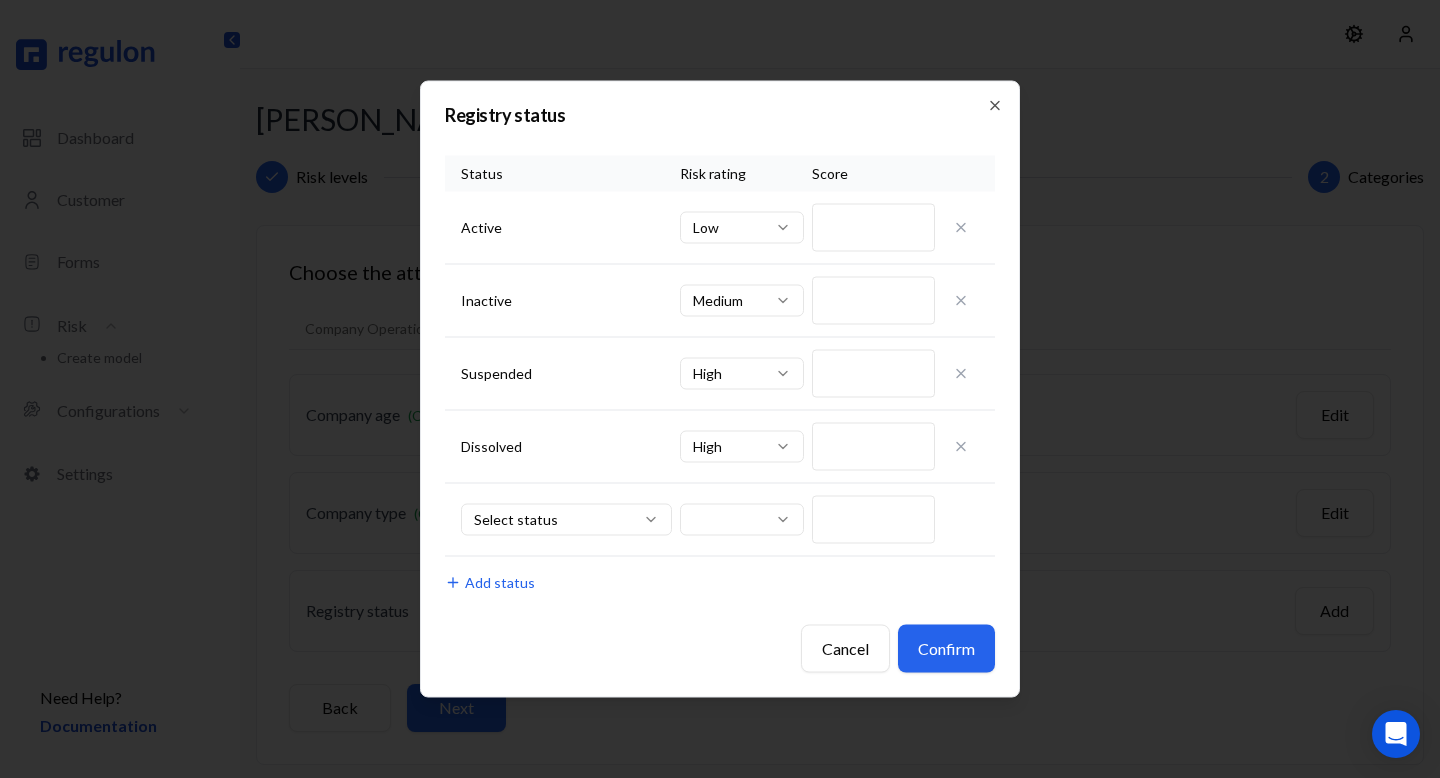 click on "Confirm" at bounding box center (946, 649) 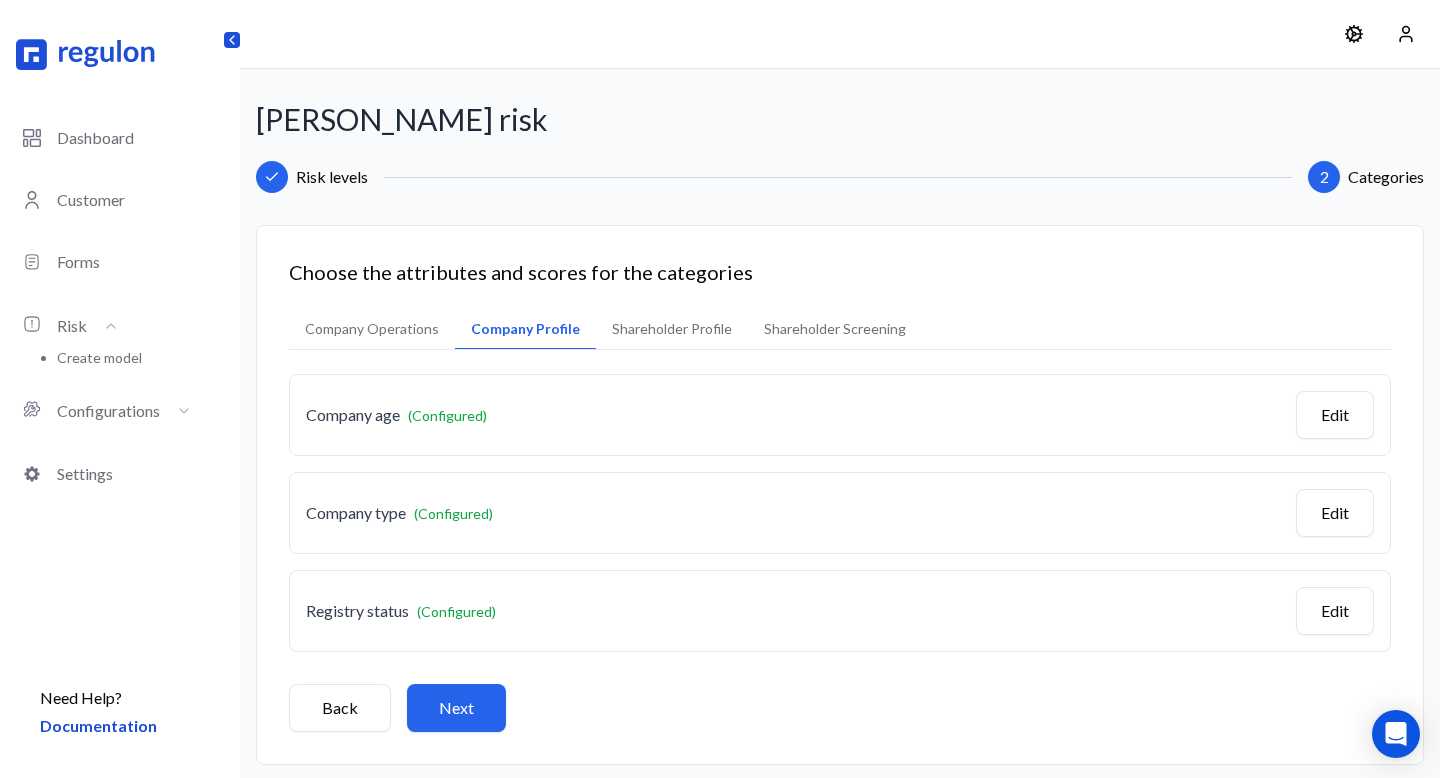 click on "Next" at bounding box center [456, 708] 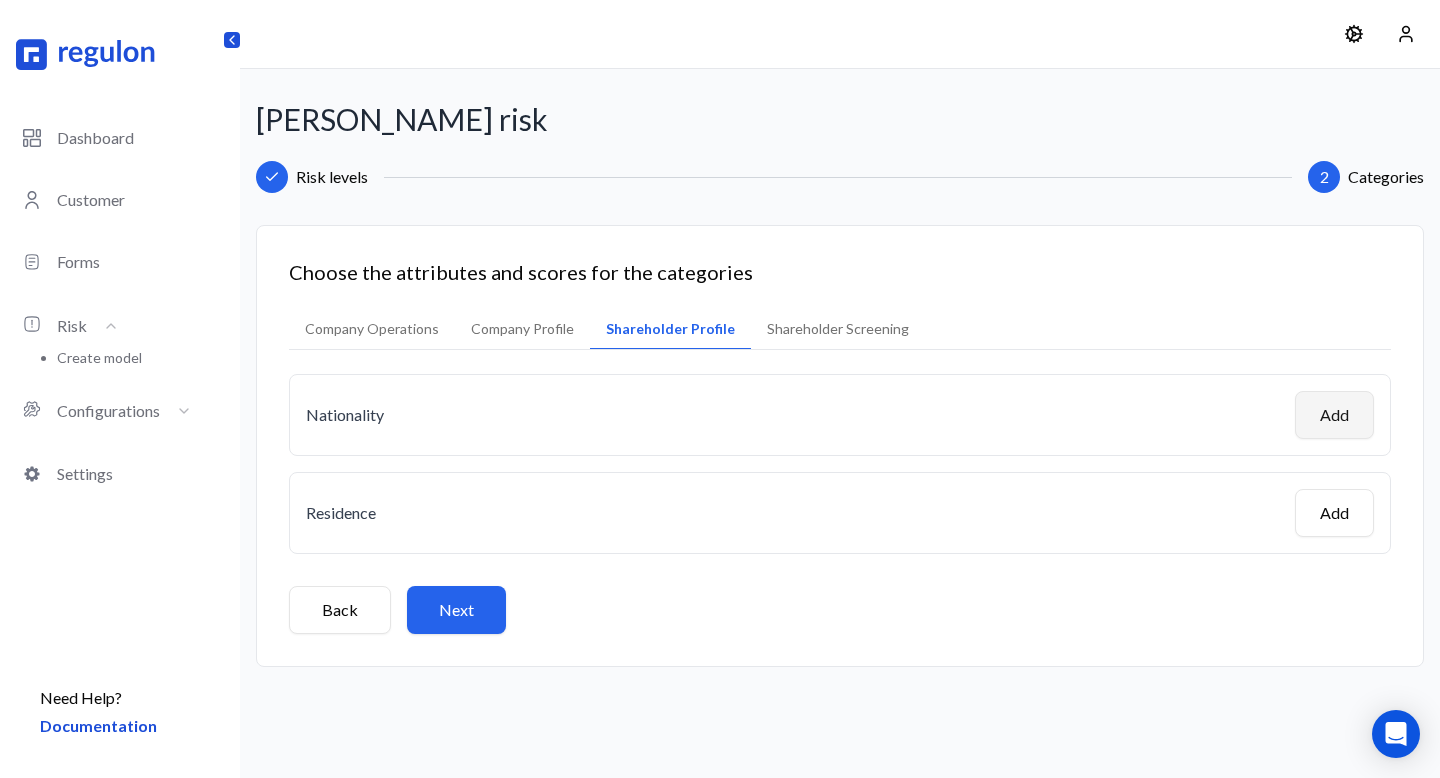 click on "Add" at bounding box center [1334, 415] 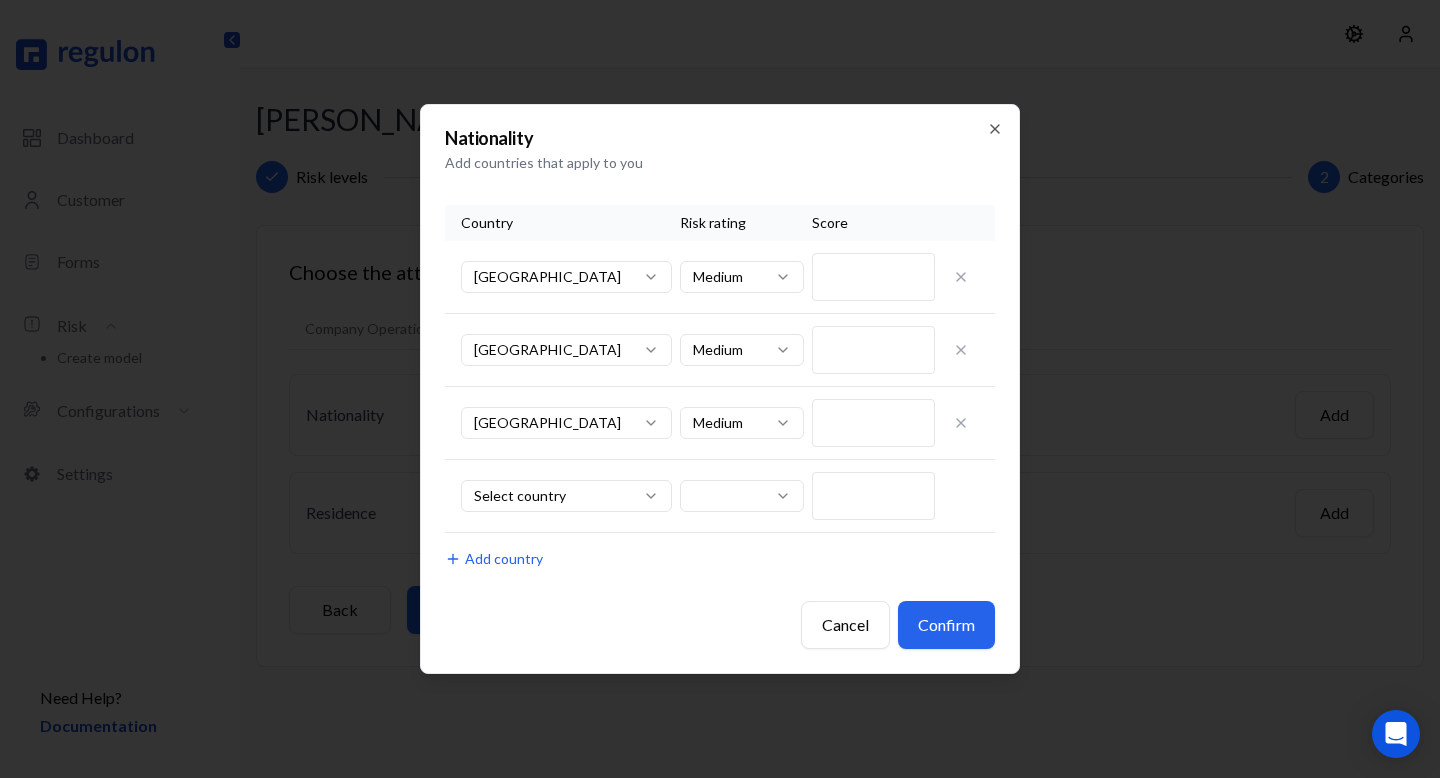 click on "Confirm" at bounding box center (946, 625) 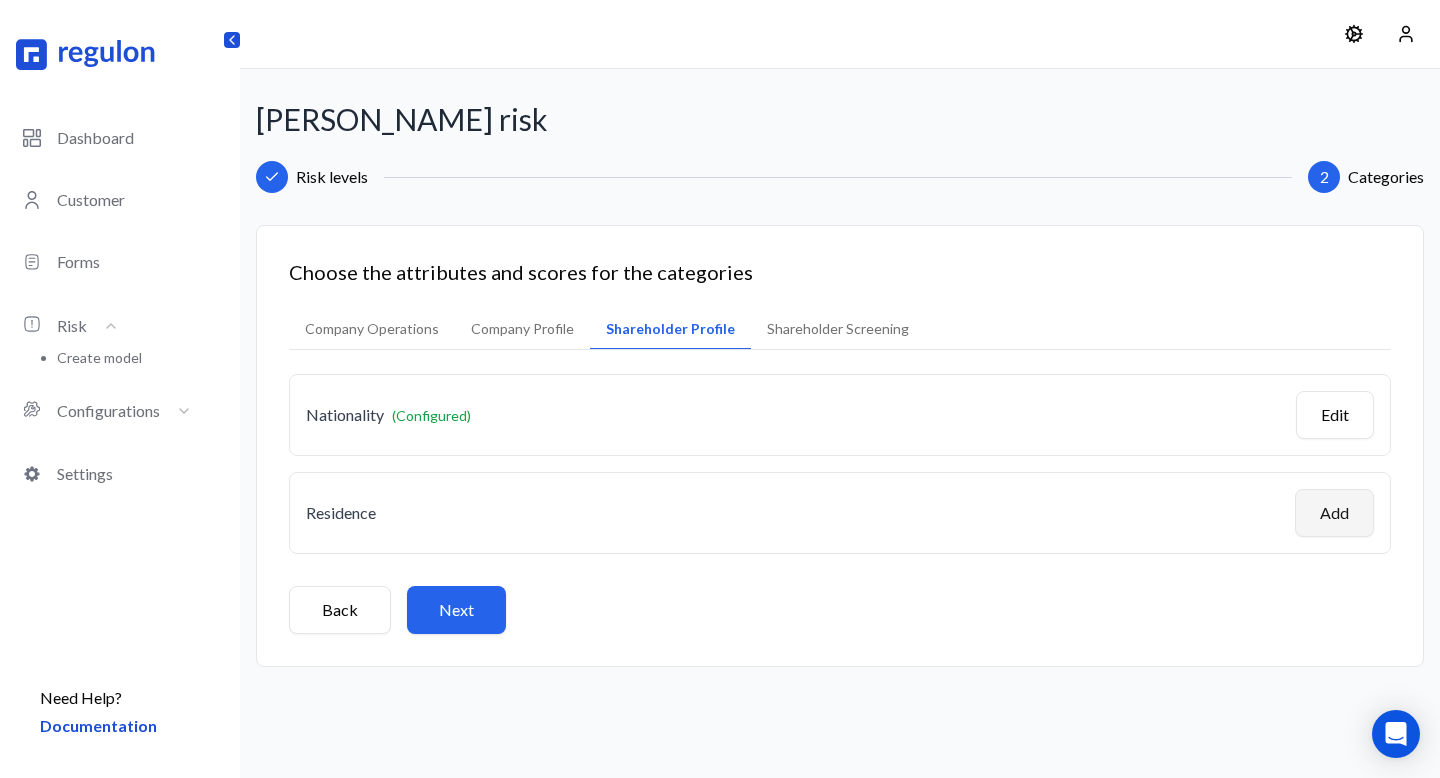 click on "Add" at bounding box center [1334, 513] 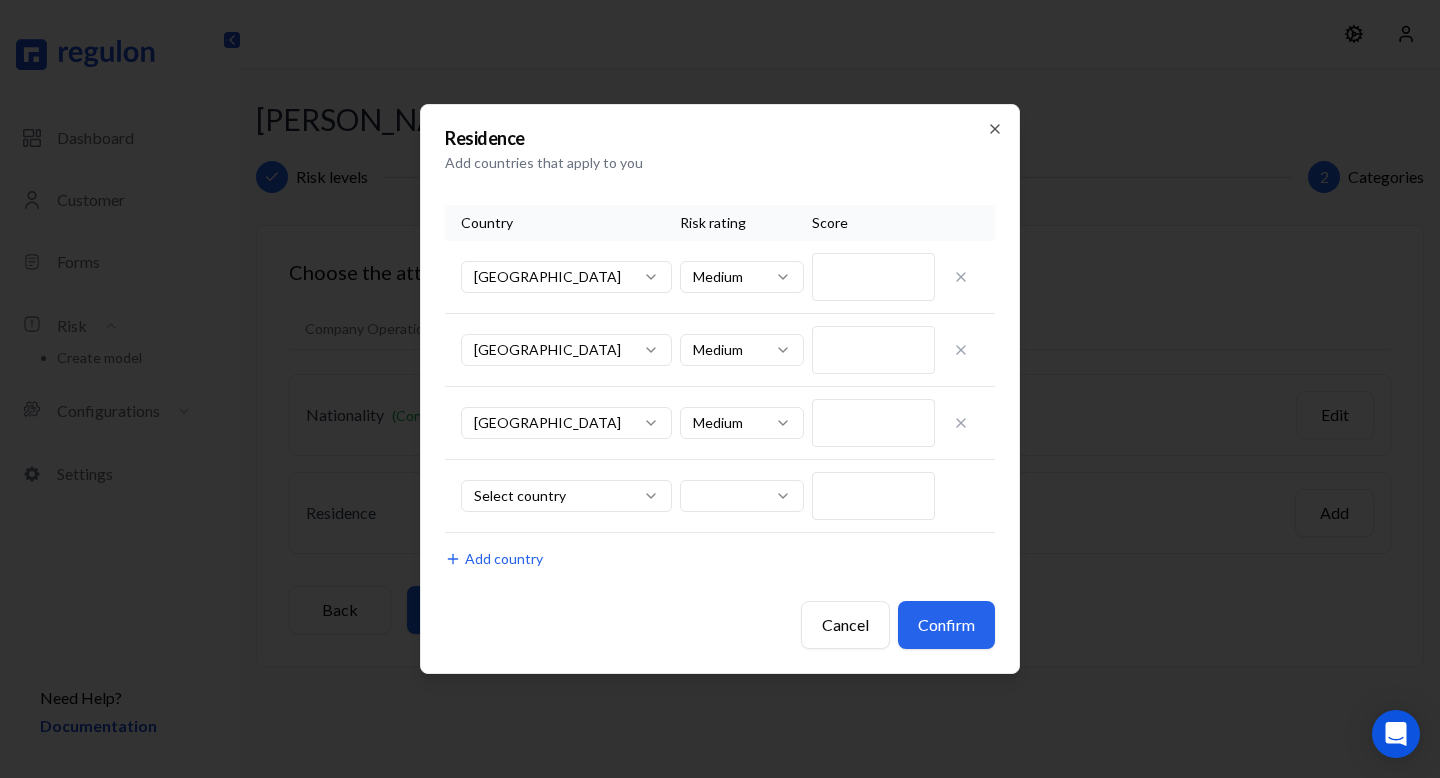 click on "Confirm" at bounding box center (946, 625) 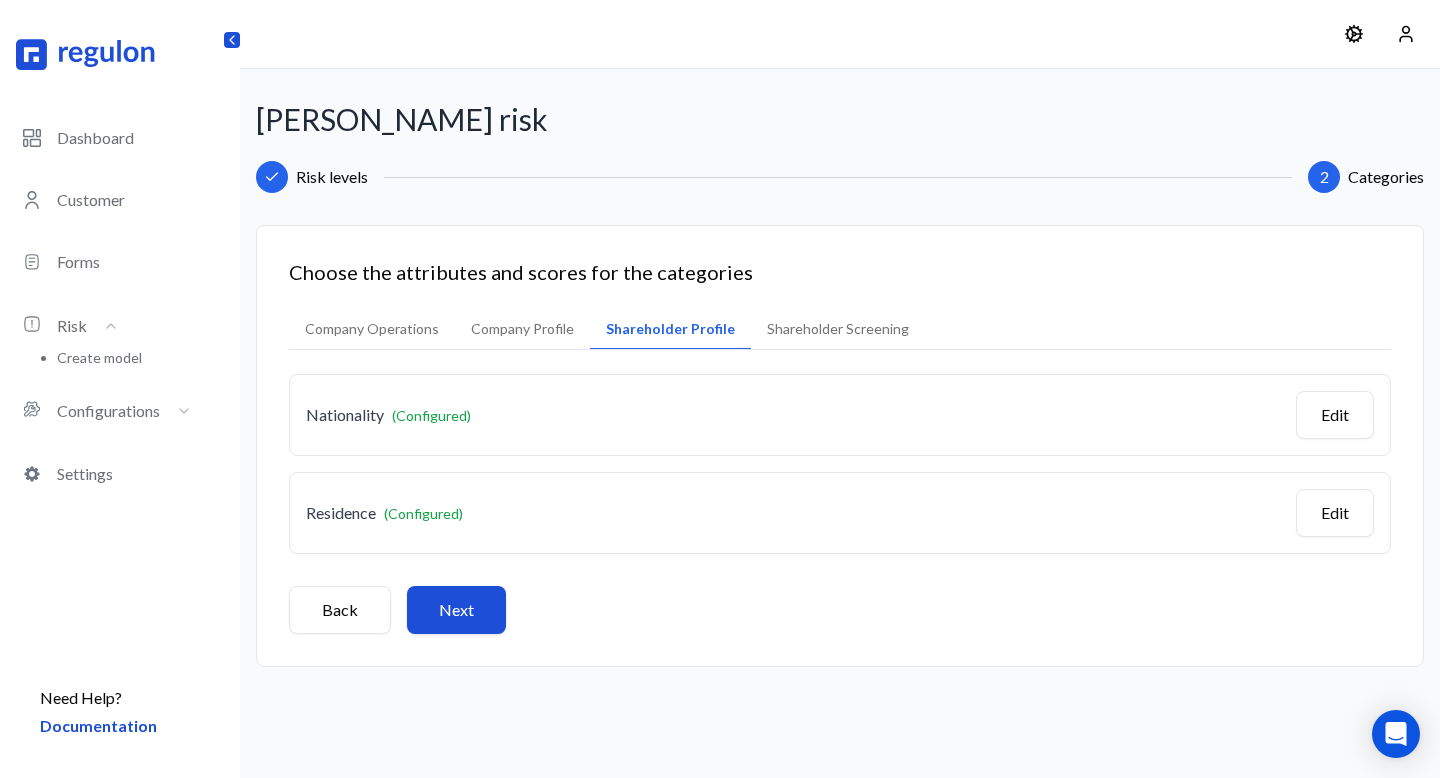 click on "Next" at bounding box center [456, 610] 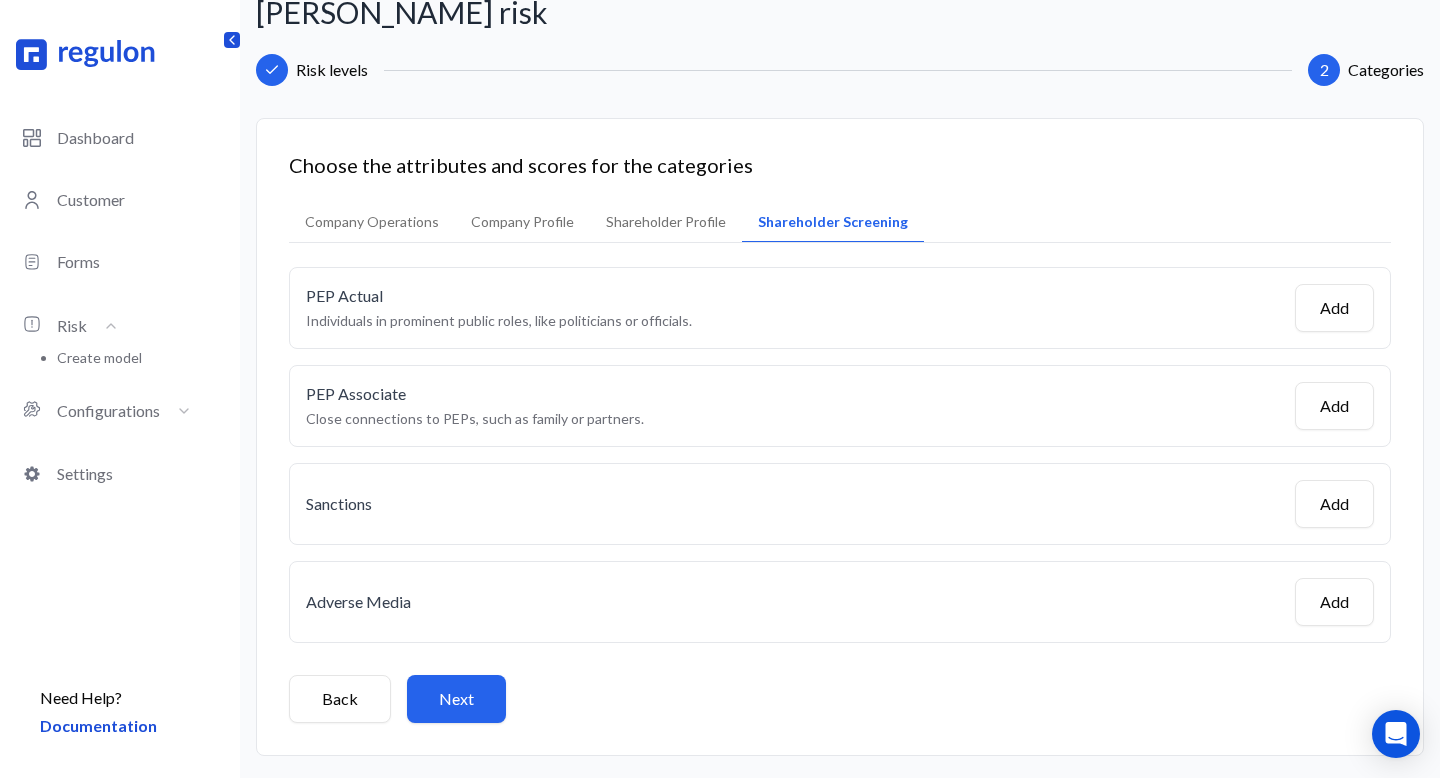 scroll, scrollTop: 117, scrollLeft: 0, axis: vertical 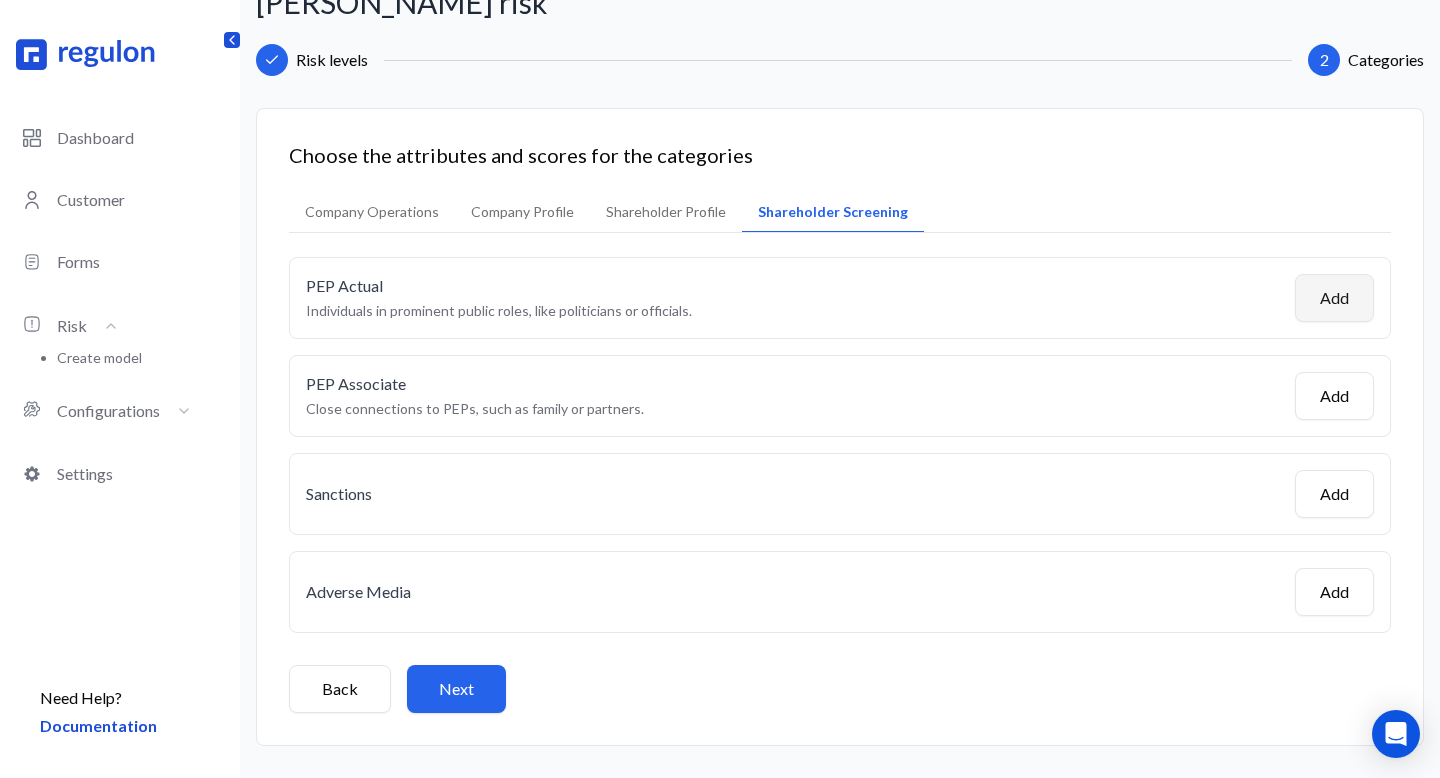 click on "Add" at bounding box center (1334, 298) 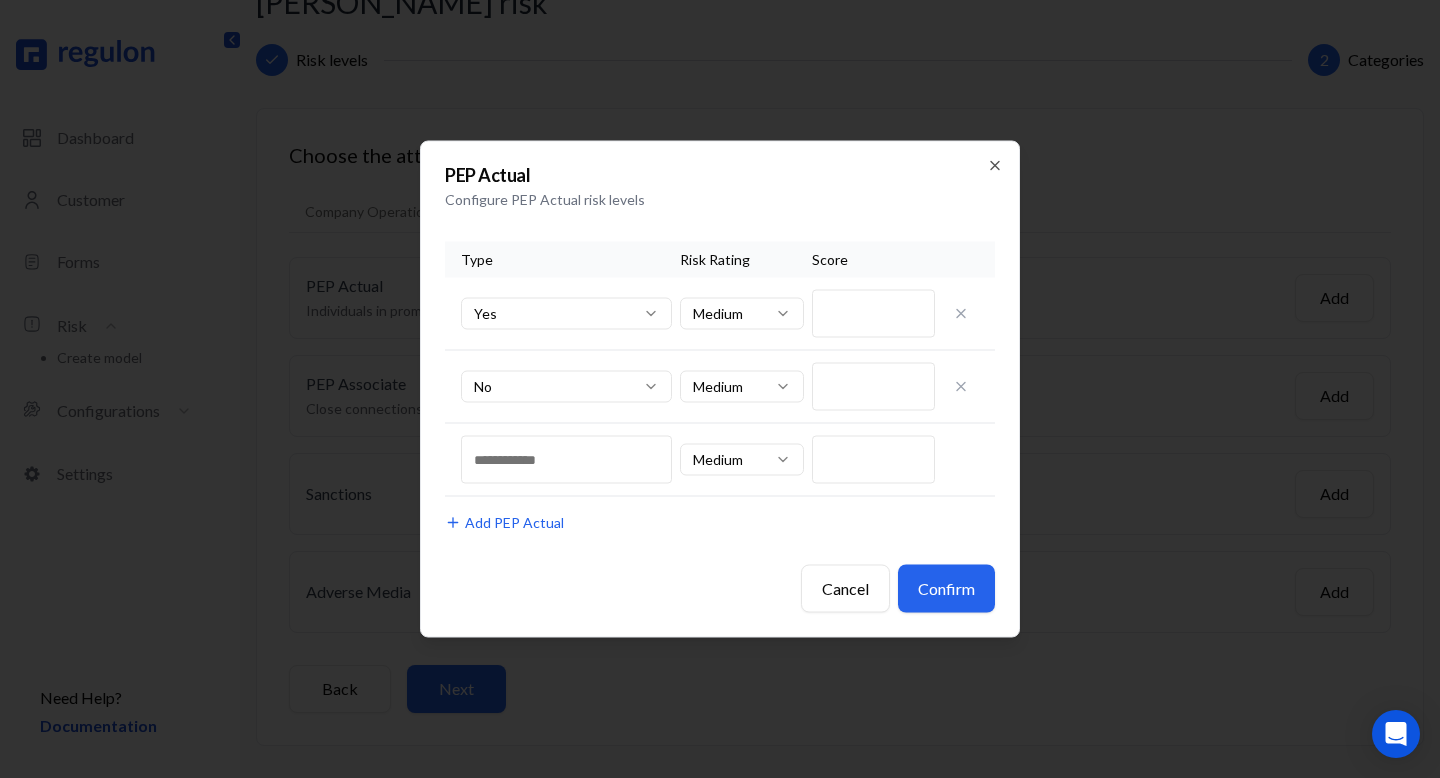 click on "Confirm" at bounding box center [946, 589] 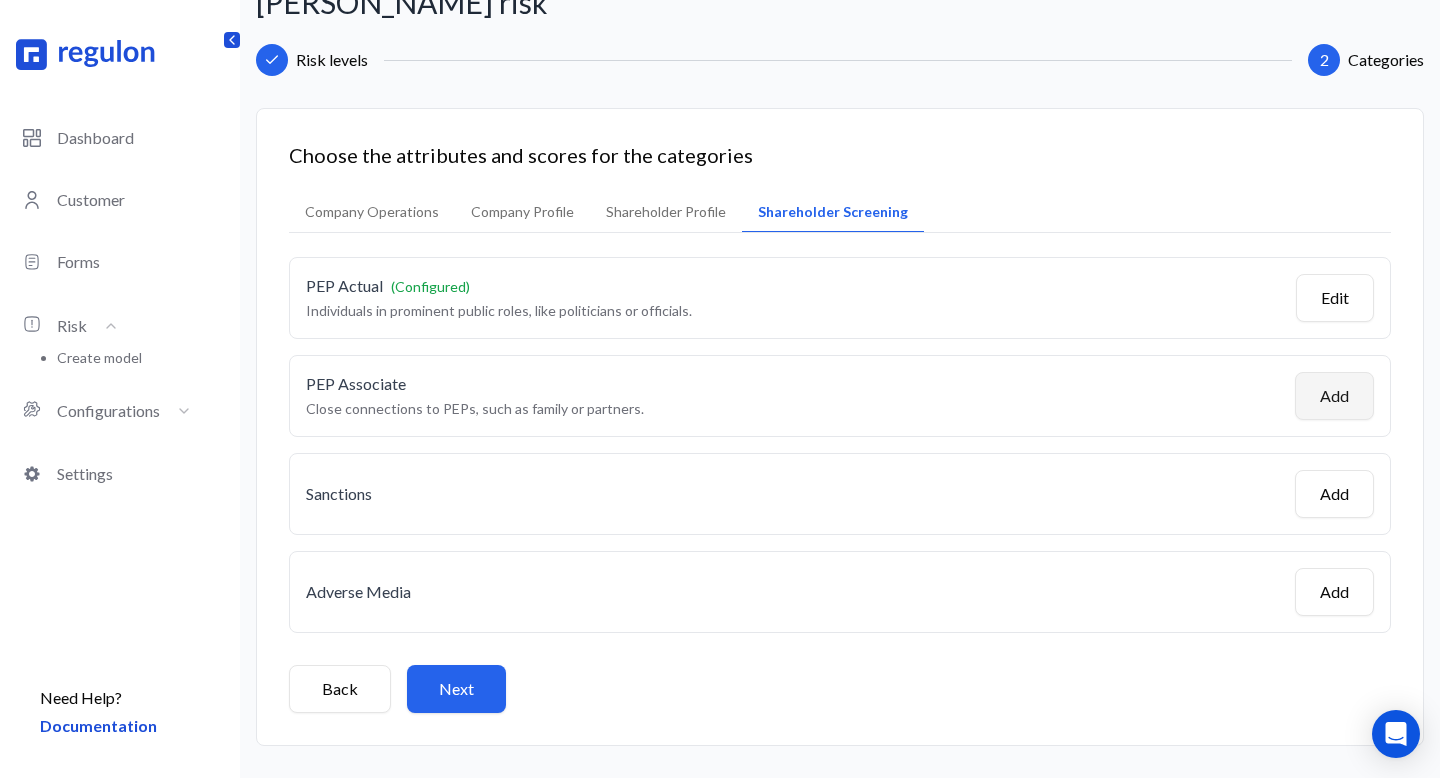 click on "Add" at bounding box center (1334, 396) 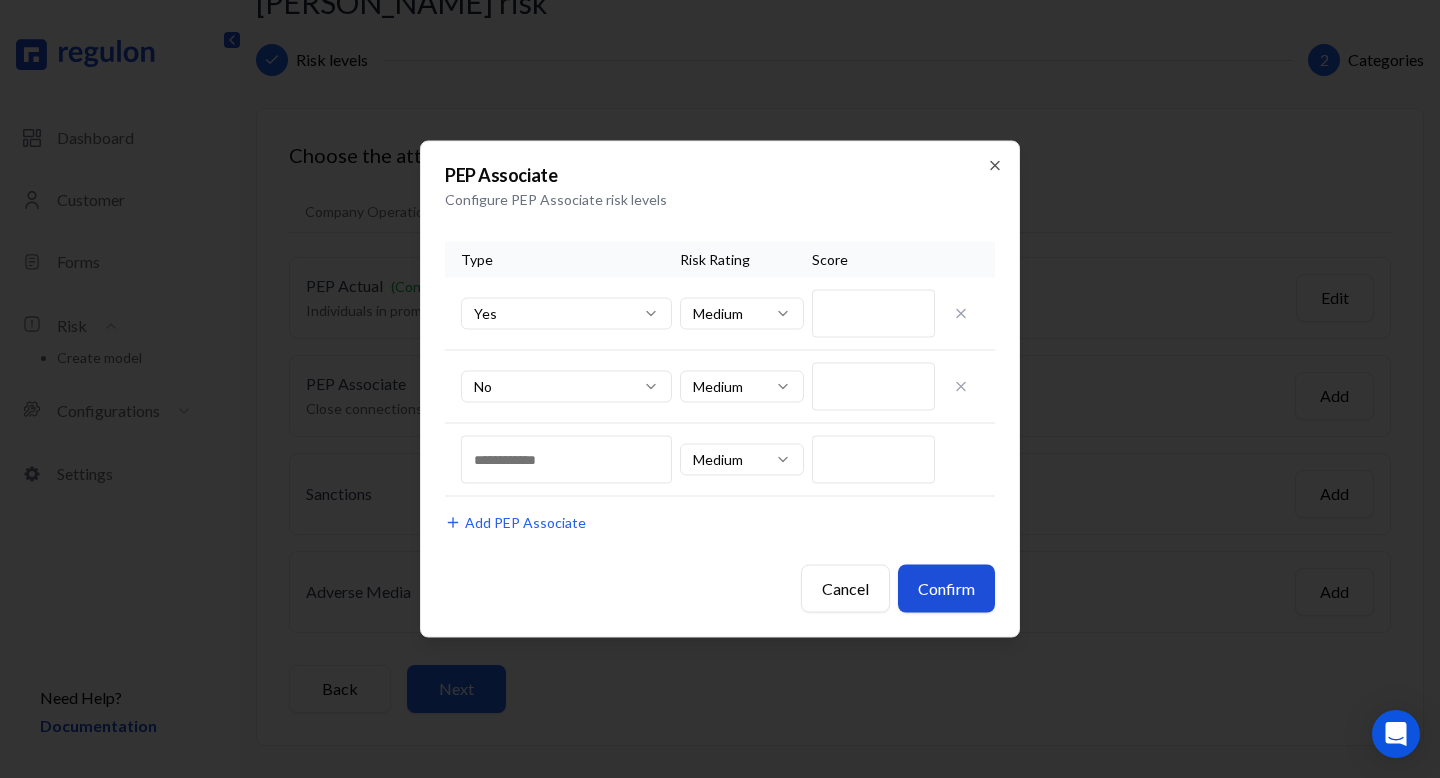click on "Confirm" at bounding box center [946, 589] 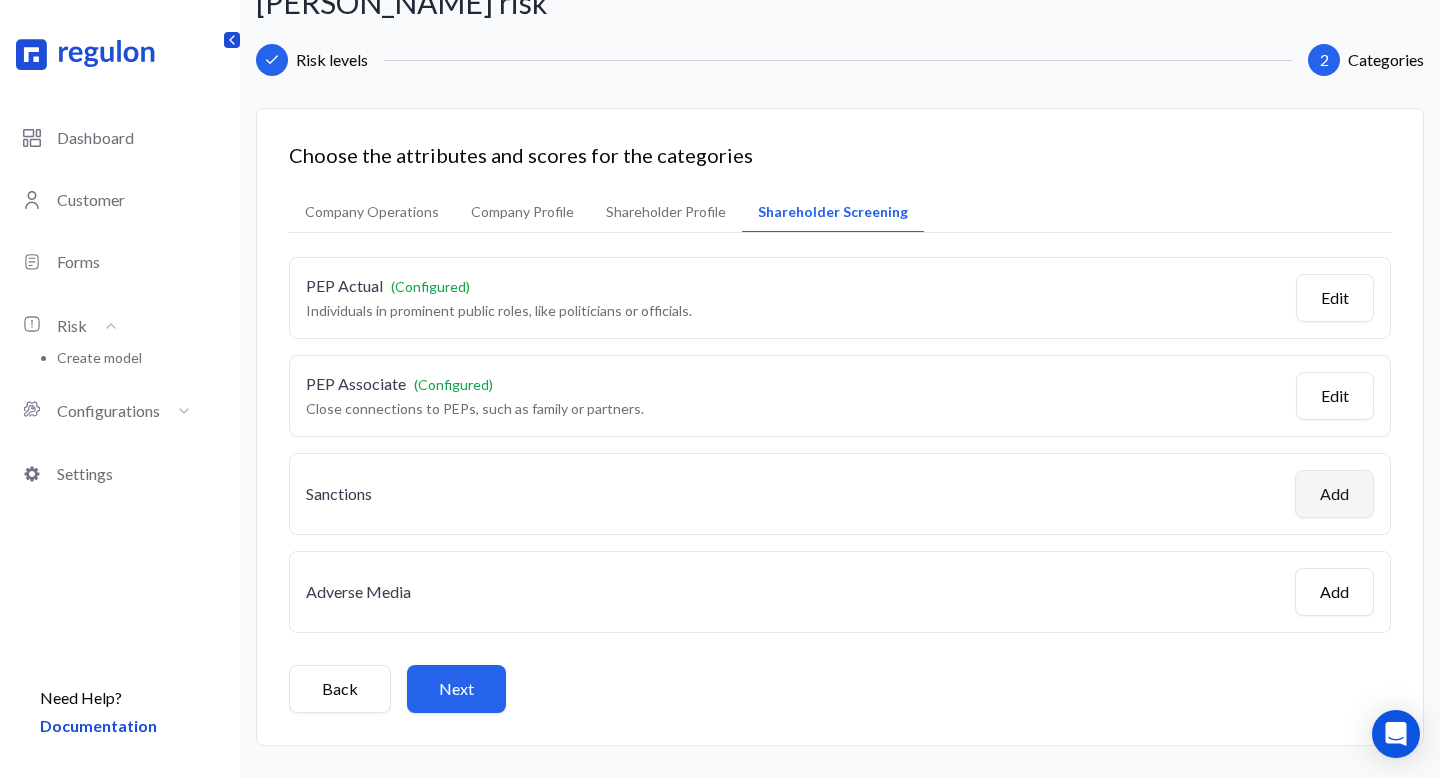 click on "Add" at bounding box center [1334, 494] 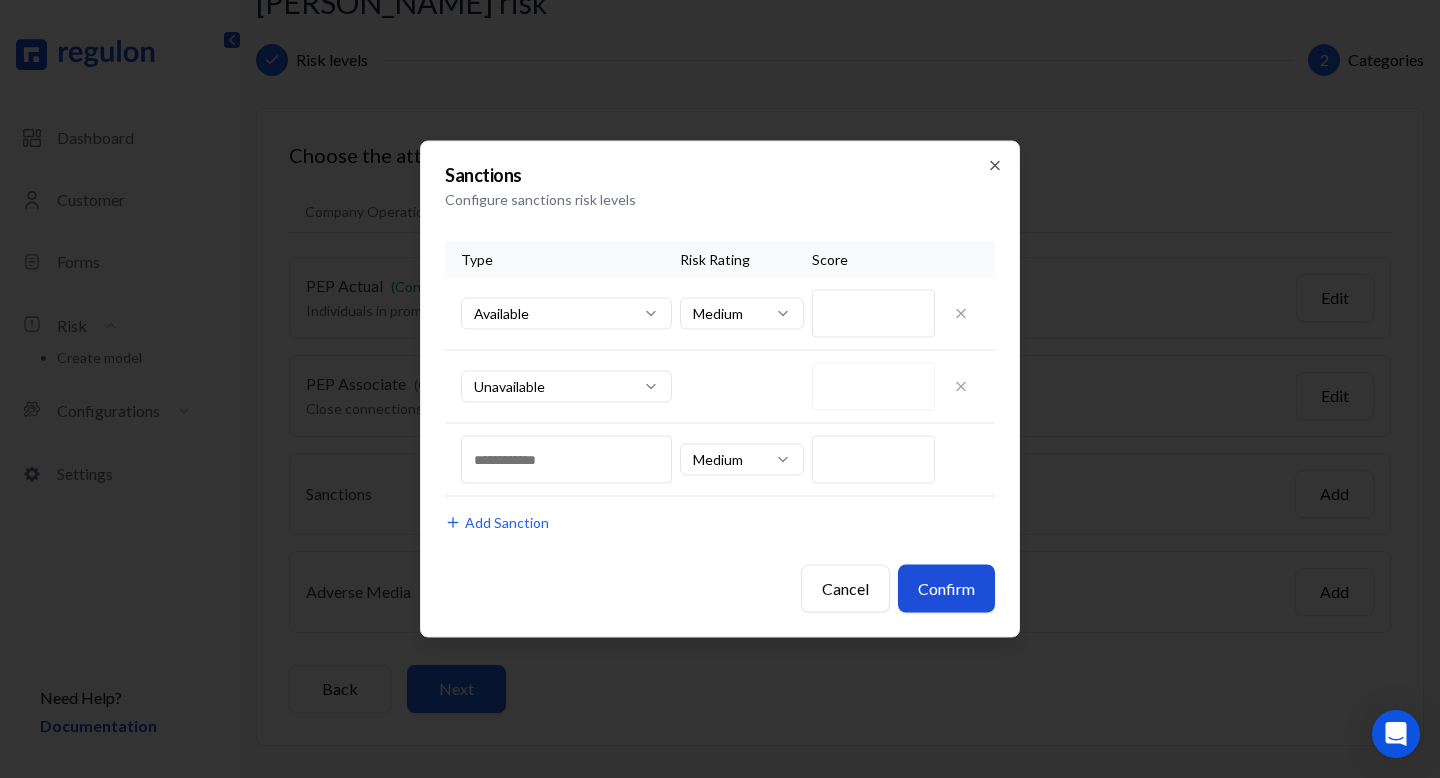 click on "Confirm" at bounding box center [946, 589] 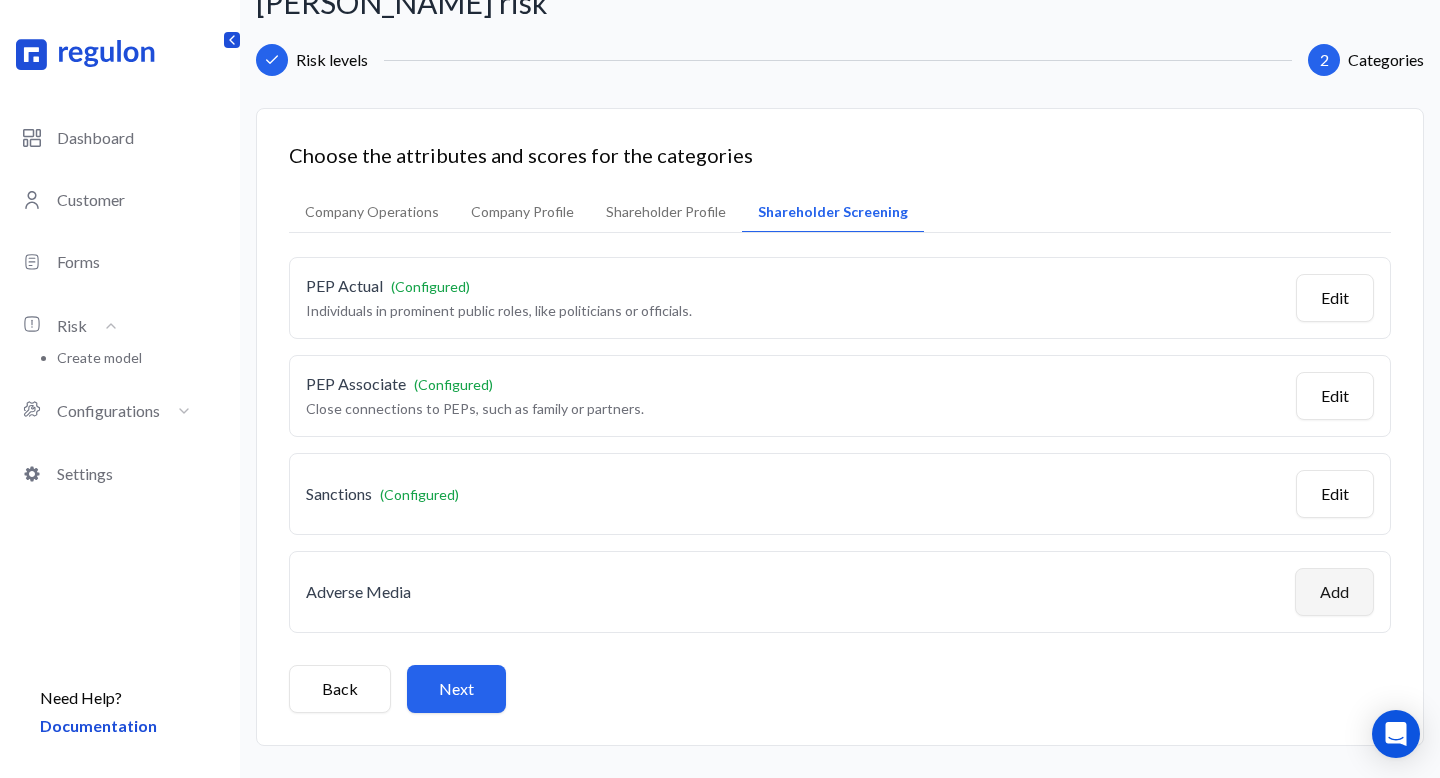 click on "Add" at bounding box center [1334, 592] 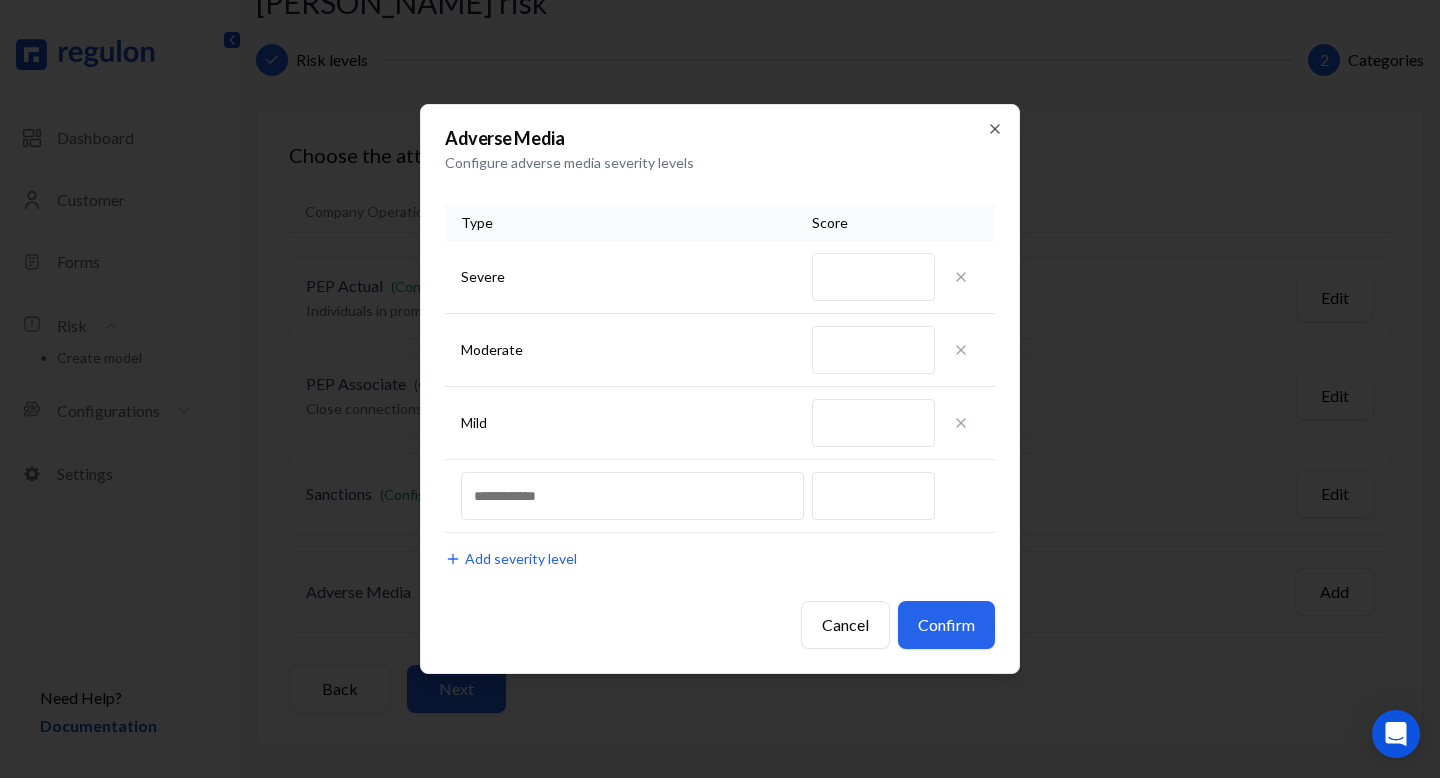 click on "Confirm" at bounding box center (946, 625) 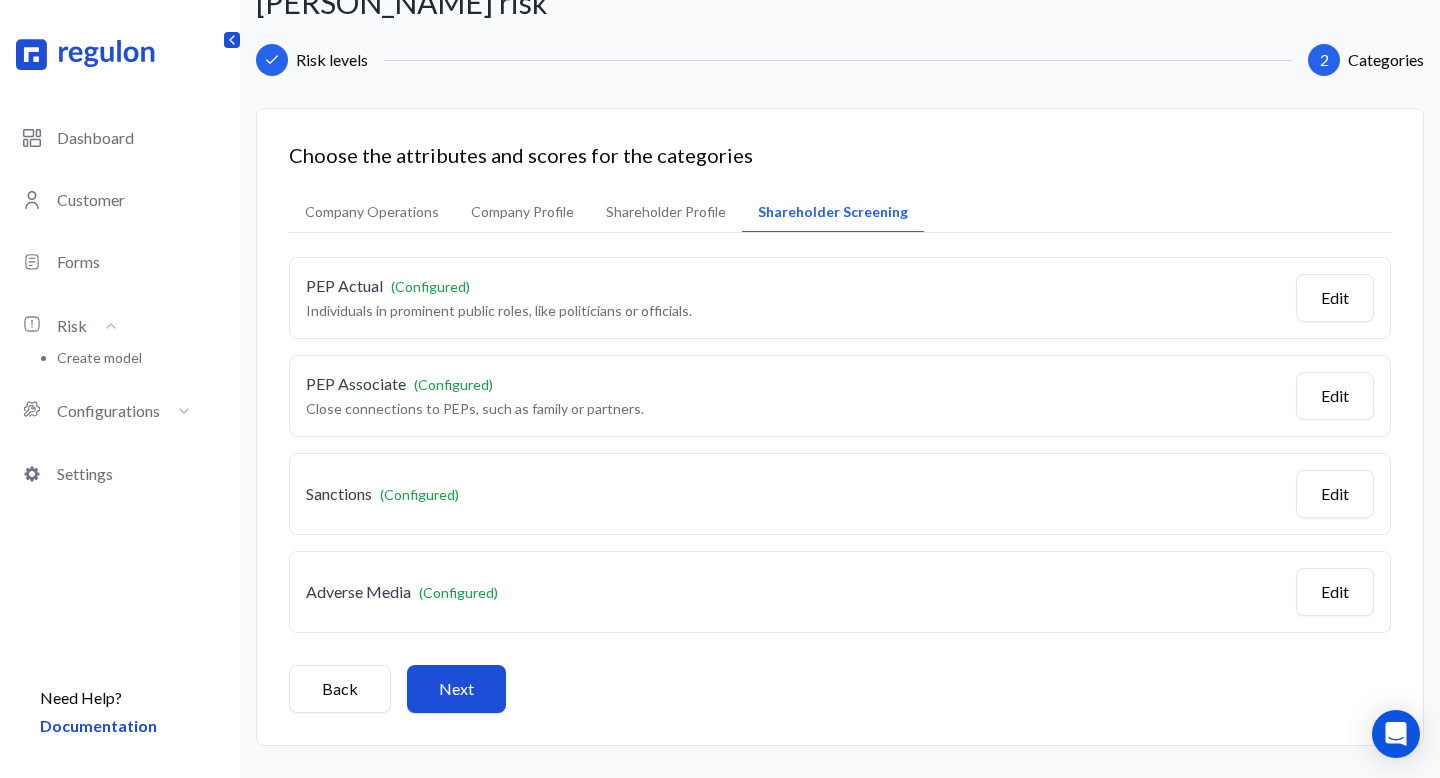 click on "Next" at bounding box center (456, 689) 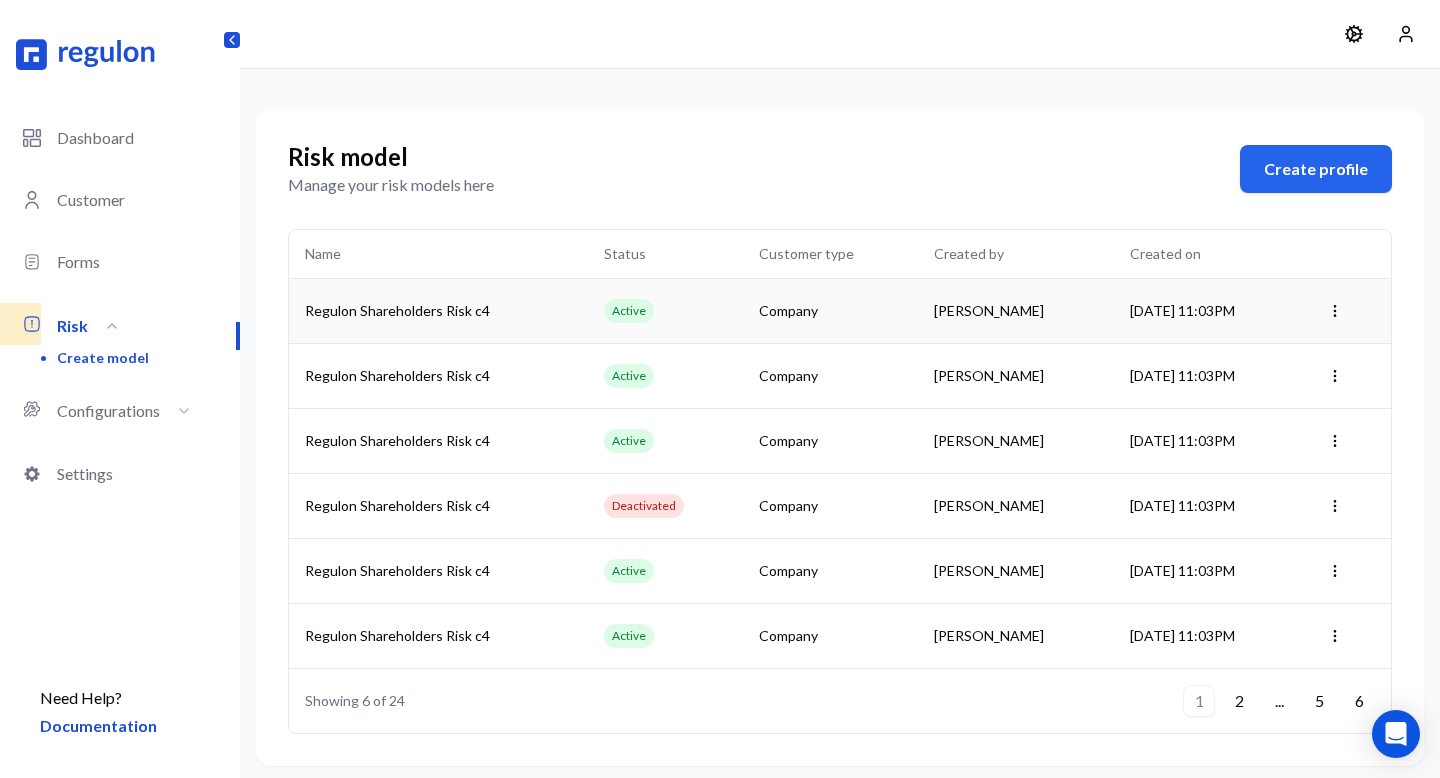 scroll, scrollTop: 27, scrollLeft: 0, axis: vertical 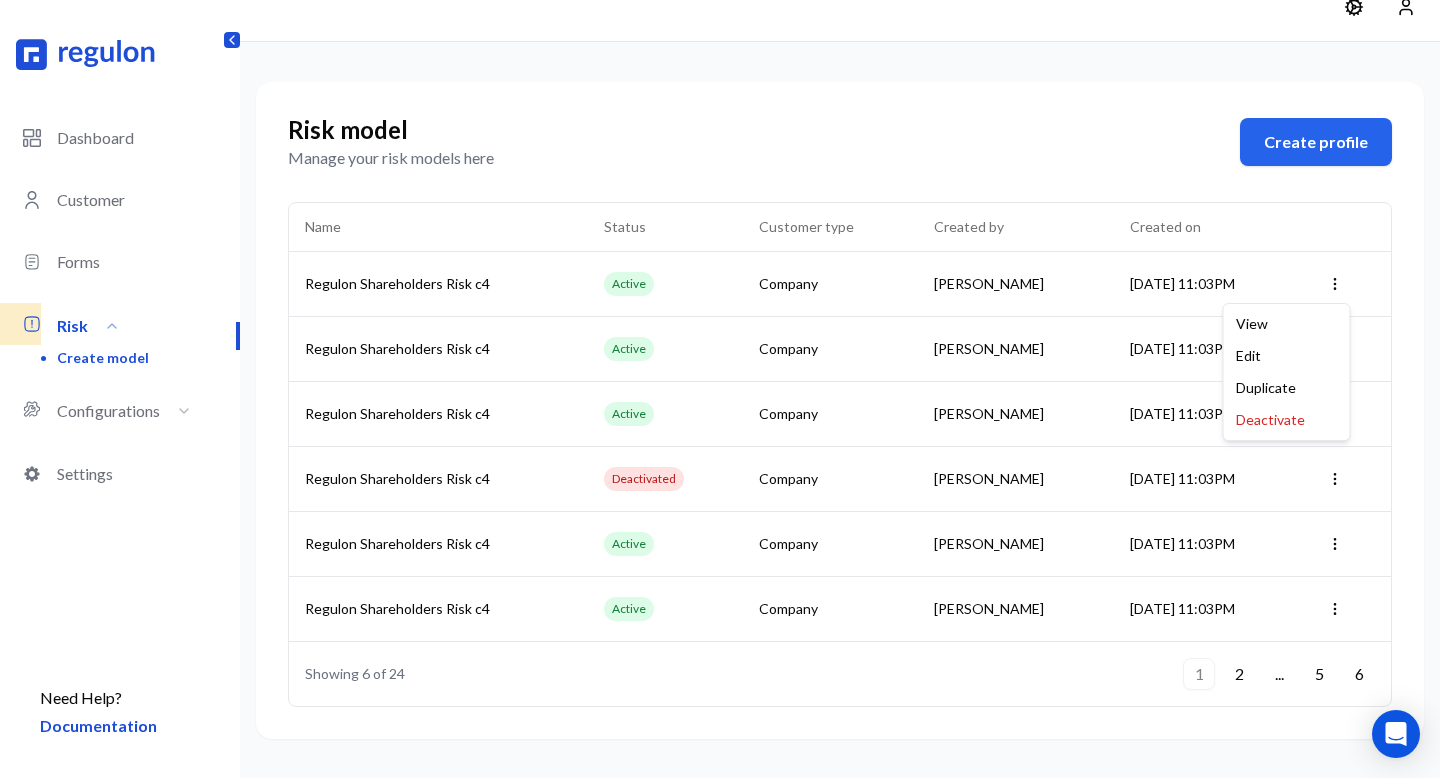 click on "Dashboard Customer Forms Risk Create model Configurations Settings Need Help? Documentation Sandbox Risk model Manage your risk models here Create profile Name Status Customer type Created by Created on Regulon Shareholders Risk c4 Active Company [PERSON_NAME] [DATE] 11:03PM Open menu Regulon Shareholders Risk c4 Active Company [PERSON_NAME] [DATE] 11:03PM Open menu Regulon Shareholders Risk c4 Active Company [PERSON_NAME] [DATE] 11:03PM Open menu Regulon Shareholders Risk c4 Deactivated Company [PERSON_NAME] [DATE] 11:03PM Open menu Regulon Shareholders Risk c4 Active Company [PERSON_NAME] [DATE] 11:03PM Open menu Regulon Shareholders Risk c4 Active Company [PERSON_NAME] [DATE] 11:03PM Open menu Showing 6 of 24 1 2 ... 5 6
View Edit Duplicate Deactivate" at bounding box center [720, 376] 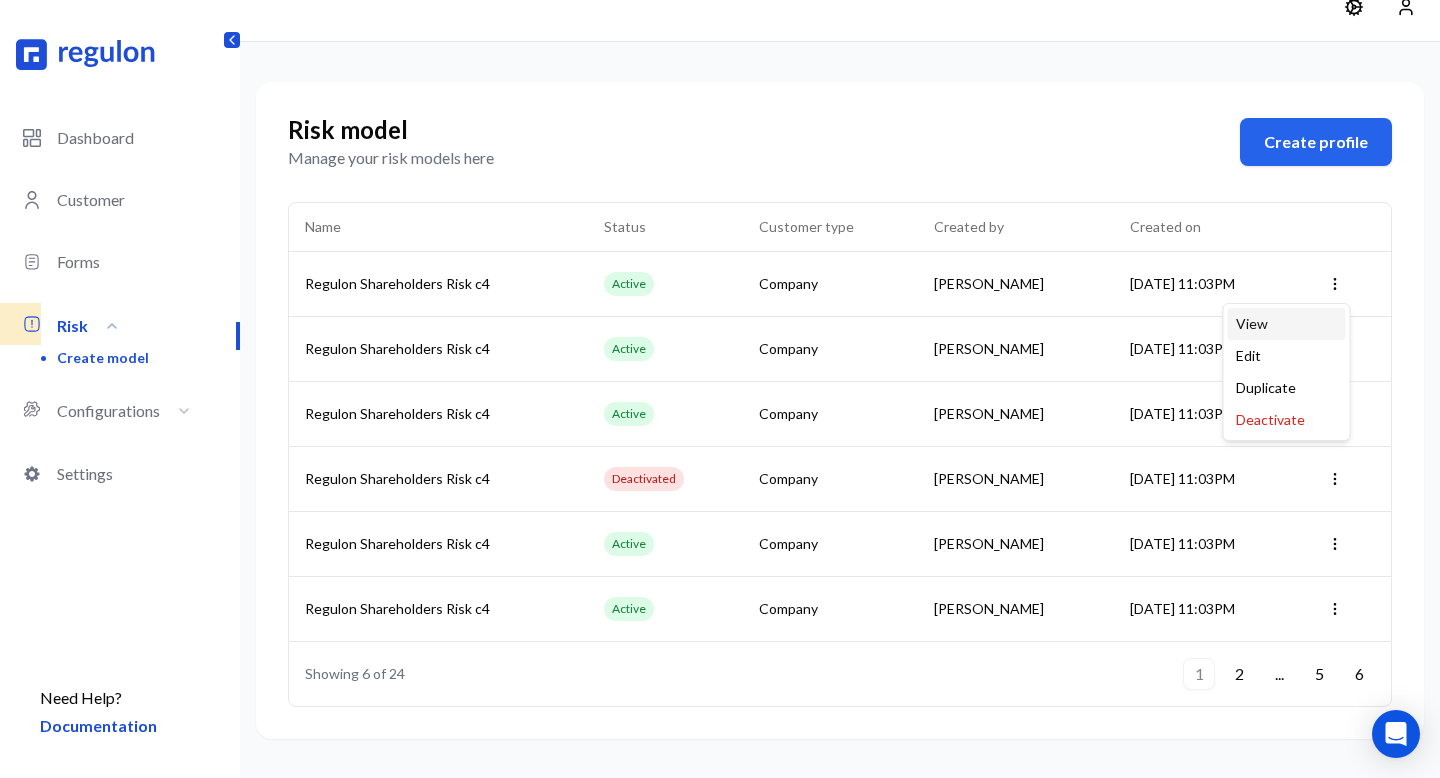 click on "View" at bounding box center (1287, 324) 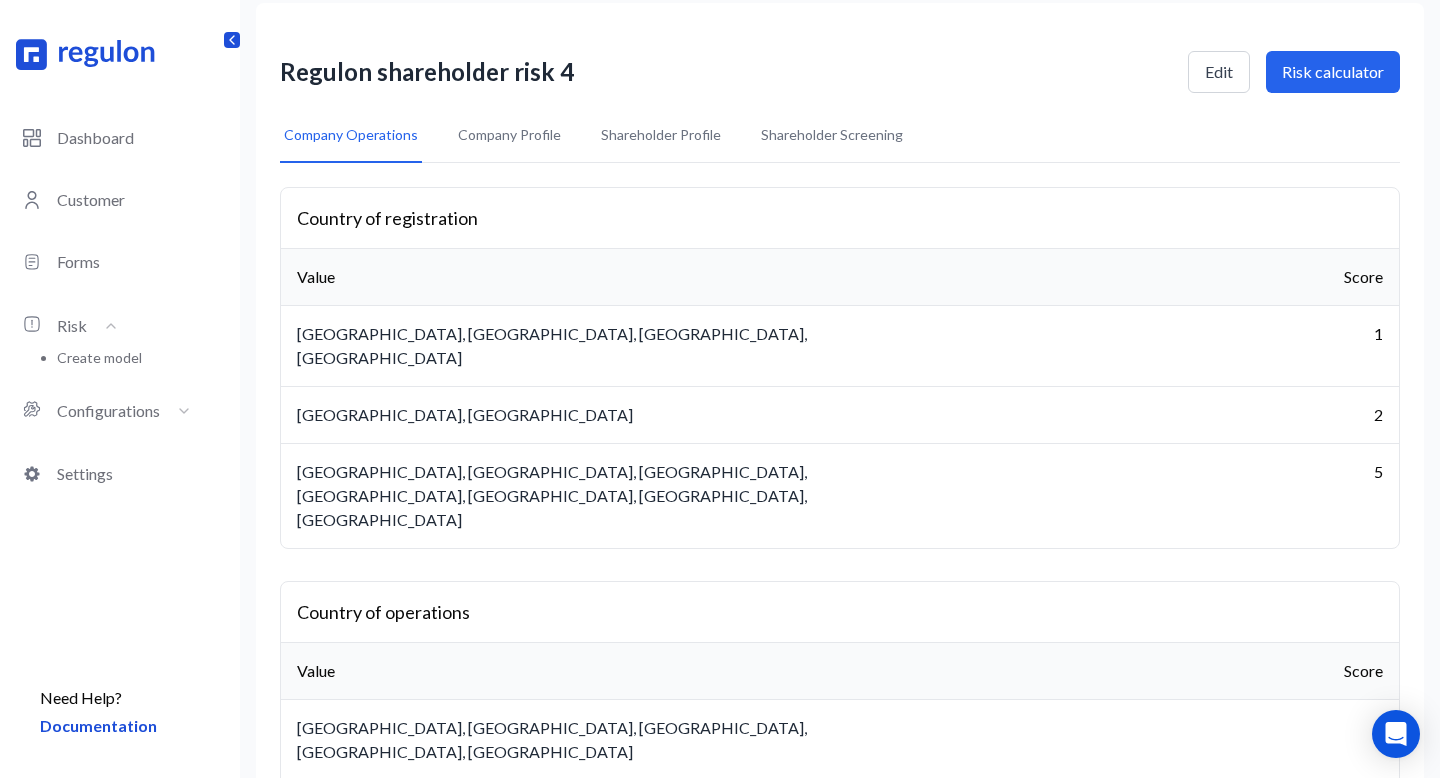 scroll, scrollTop: 0, scrollLeft: 0, axis: both 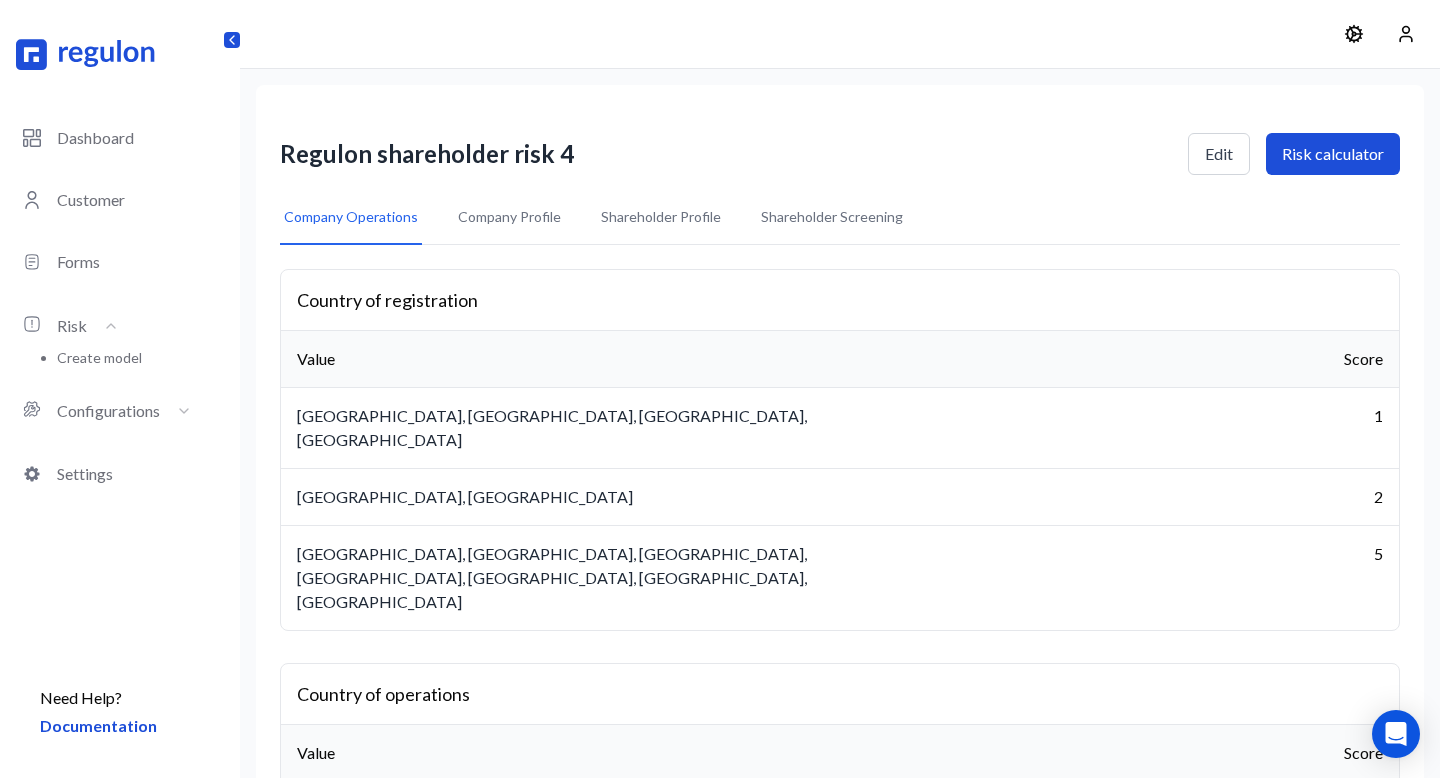 drag, startPoint x: 1315, startPoint y: 167, endPoint x: 1305, endPoint y: 168, distance: 10.049875 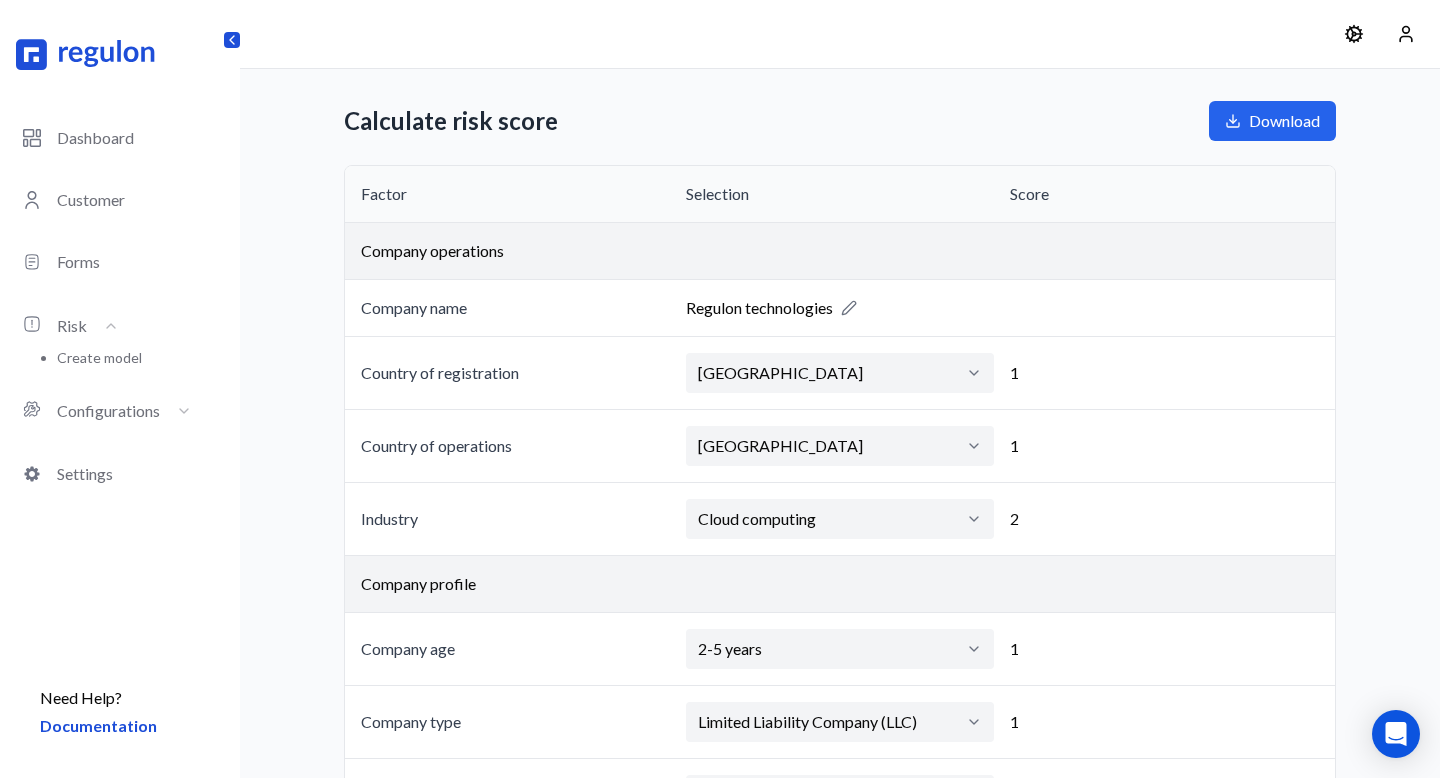 click on "Factor Selection Score" at bounding box center [840, 194] 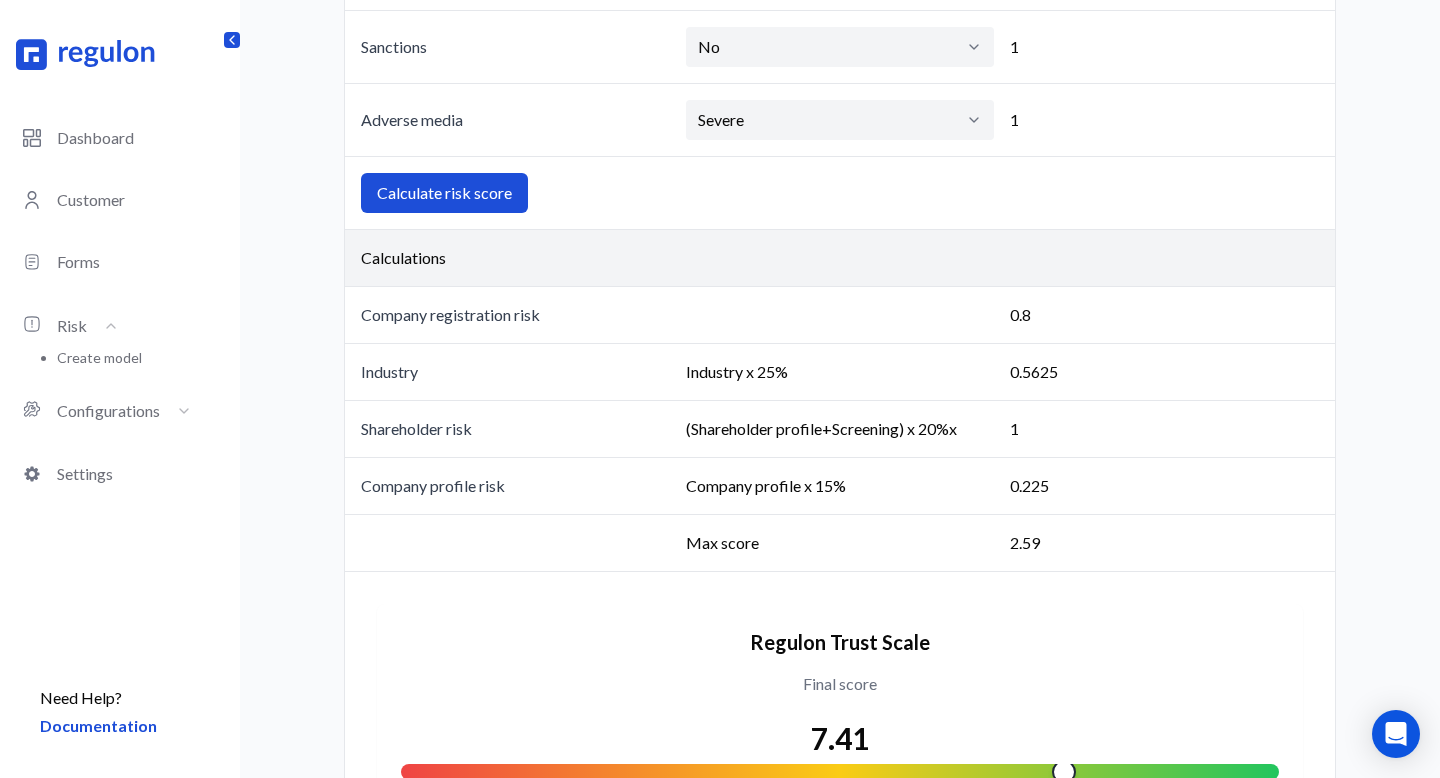 scroll, scrollTop: 1215, scrollLeft: 0, axis: vertical 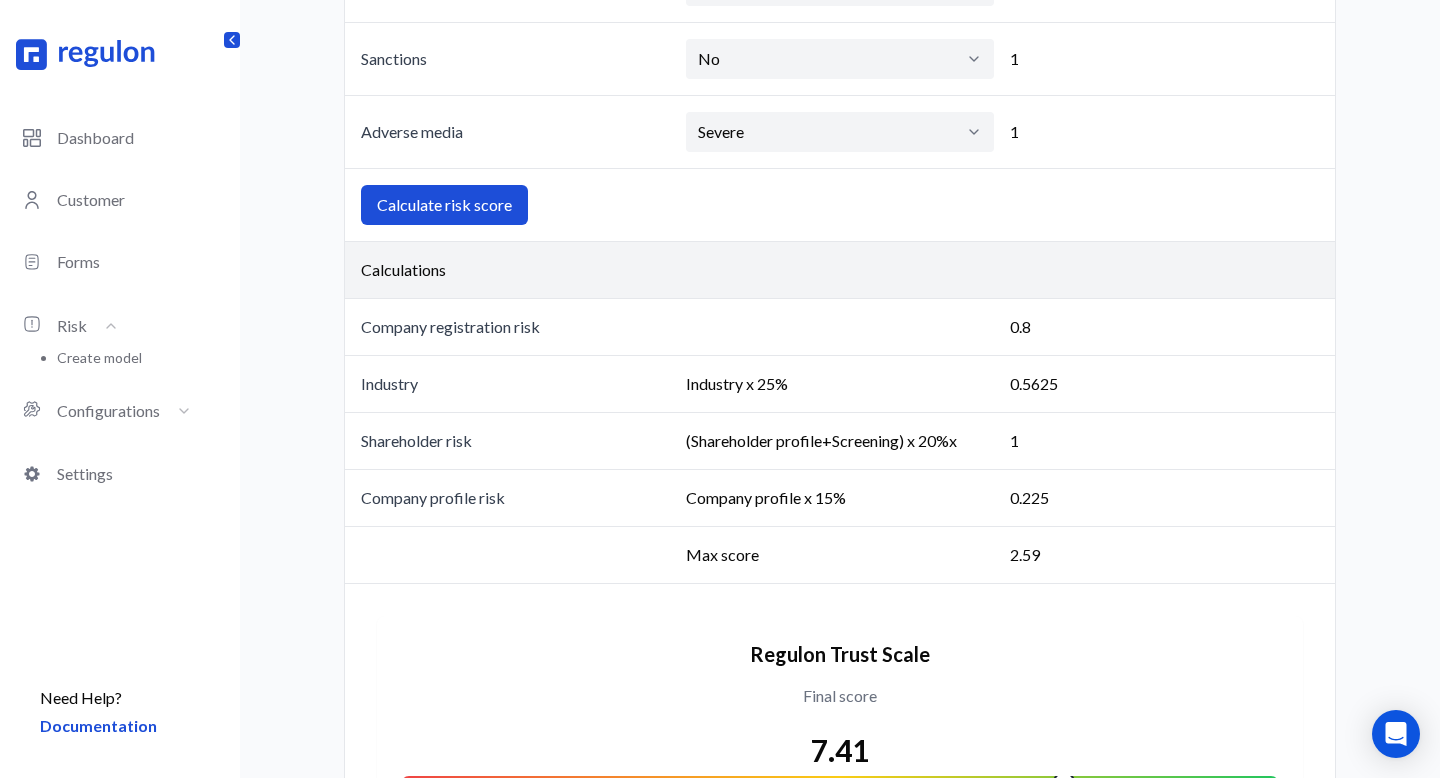 click on "Calculate risk score" at bounding box center [444, 205] 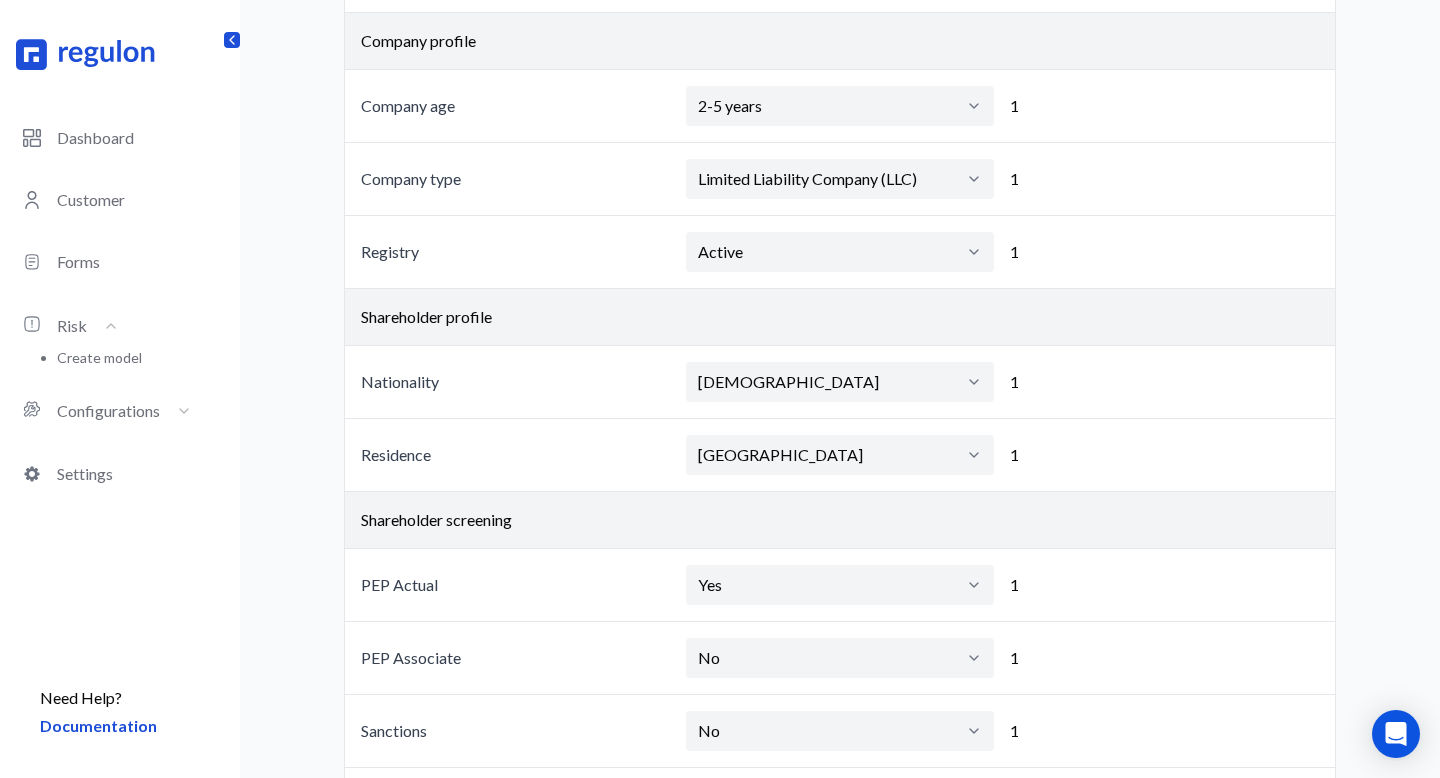 scroll, scrollTop: 526, scrollLeft: 0, axis: vertical 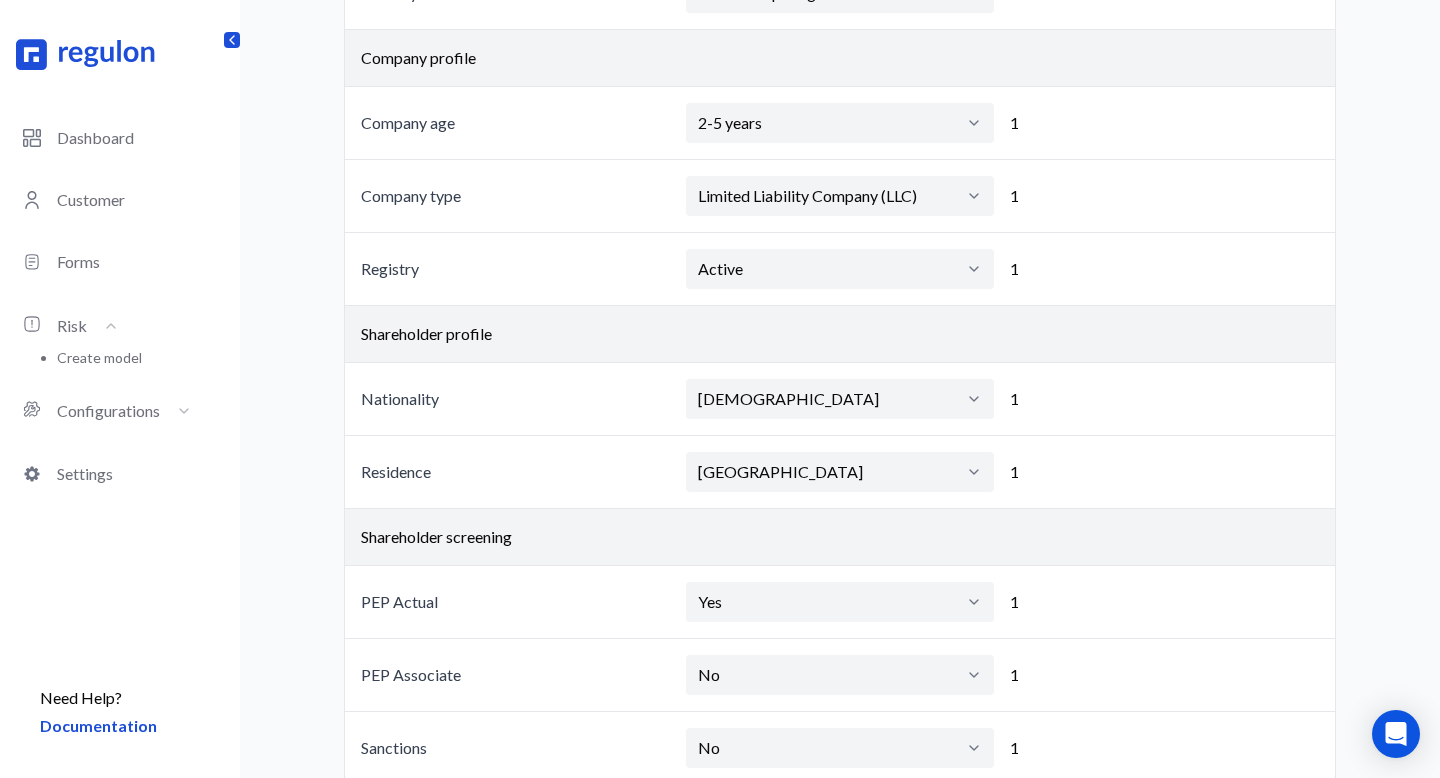 click on "Active" at bounding box center (840, 269) 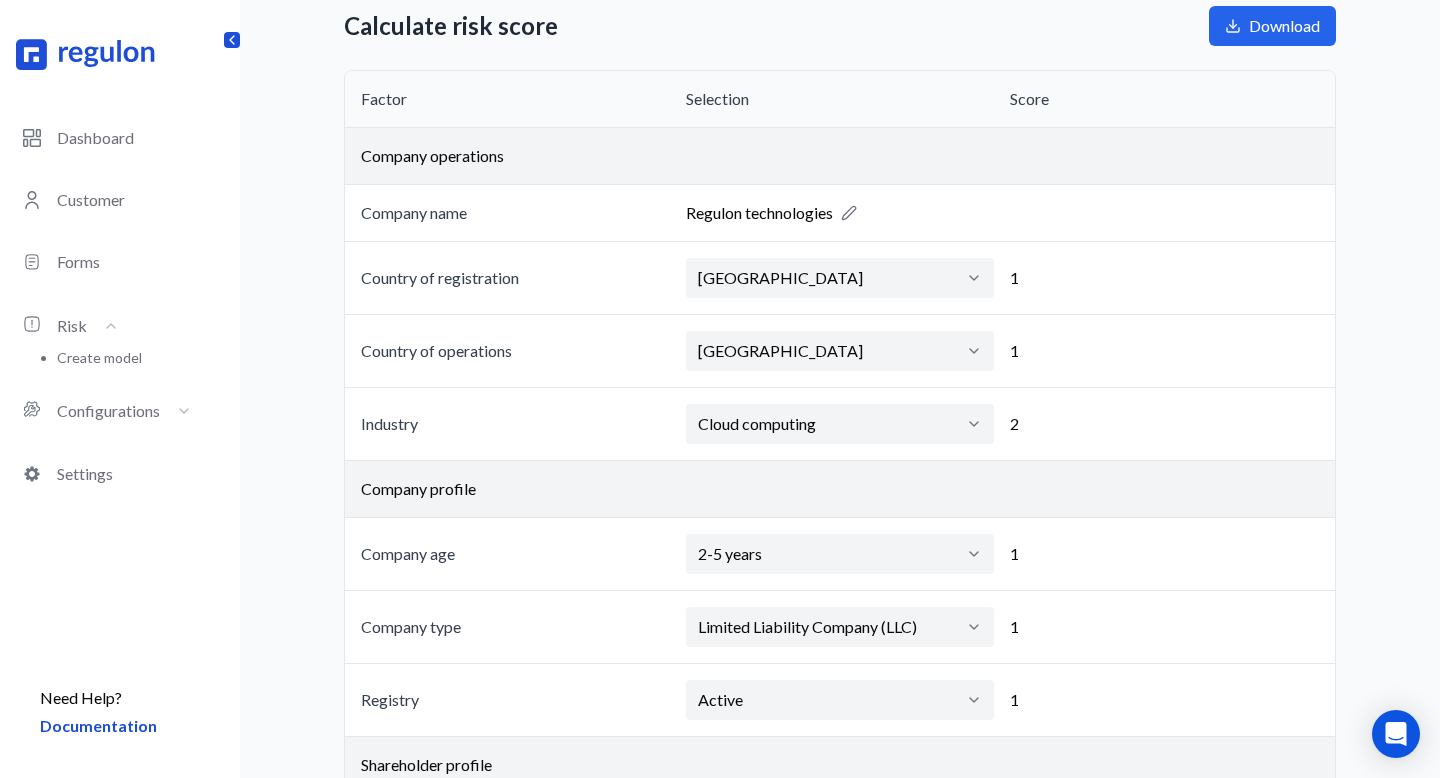 scroll, scrollTop: 0, scrollLeft: 0, axis: both 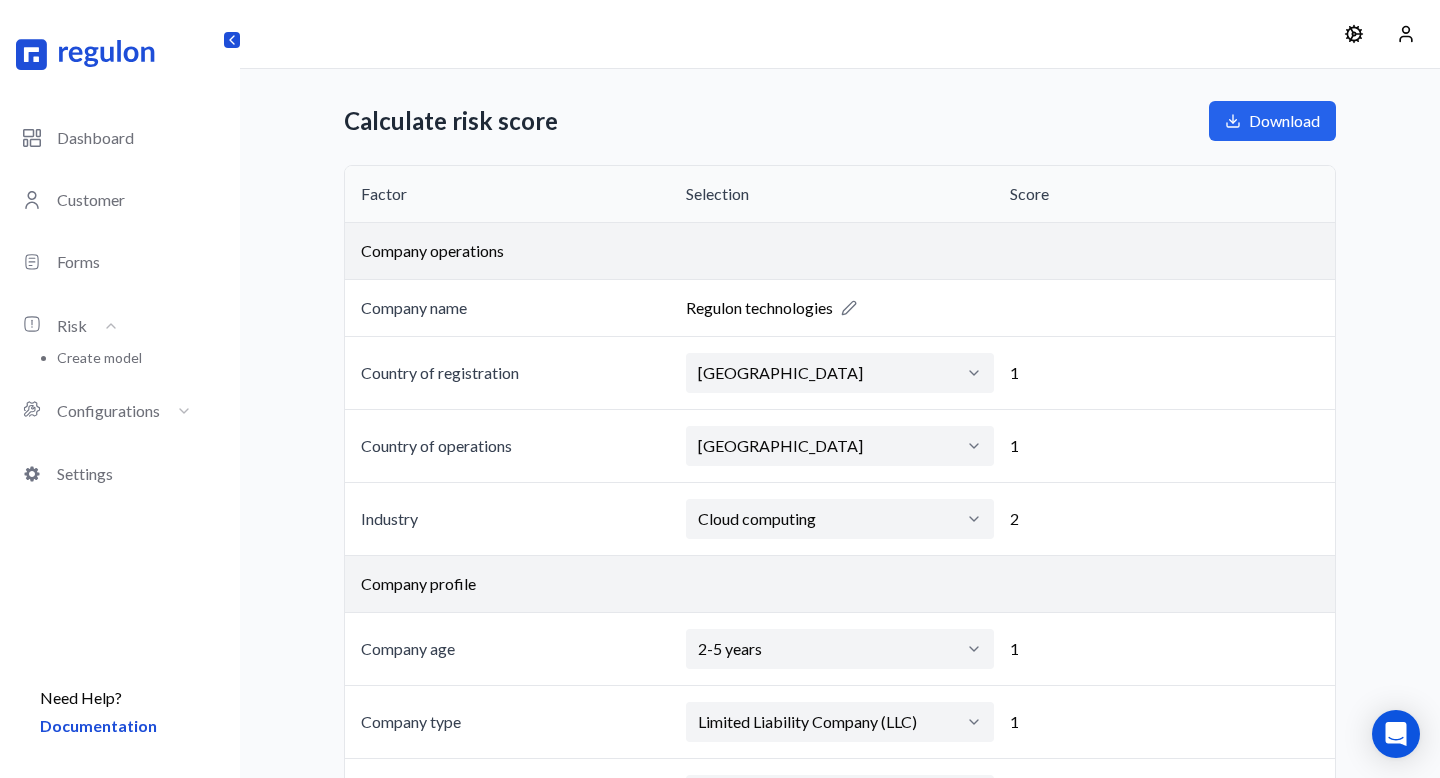 click on "[GEOGRAPHIC_DATA]" at bounding box center (840, 373) 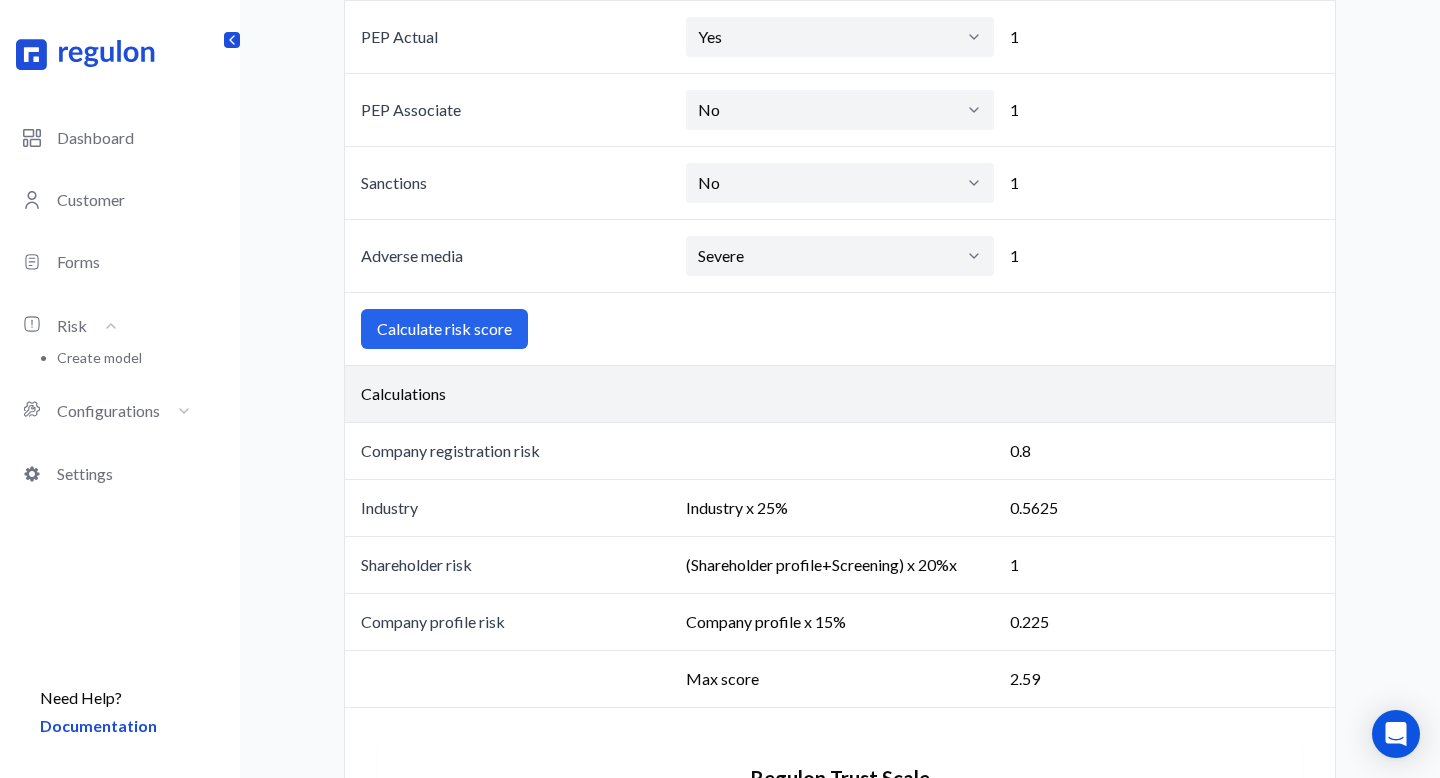 scroll, scrollTop: 1319, scrollLeft: 0, axis: vertical 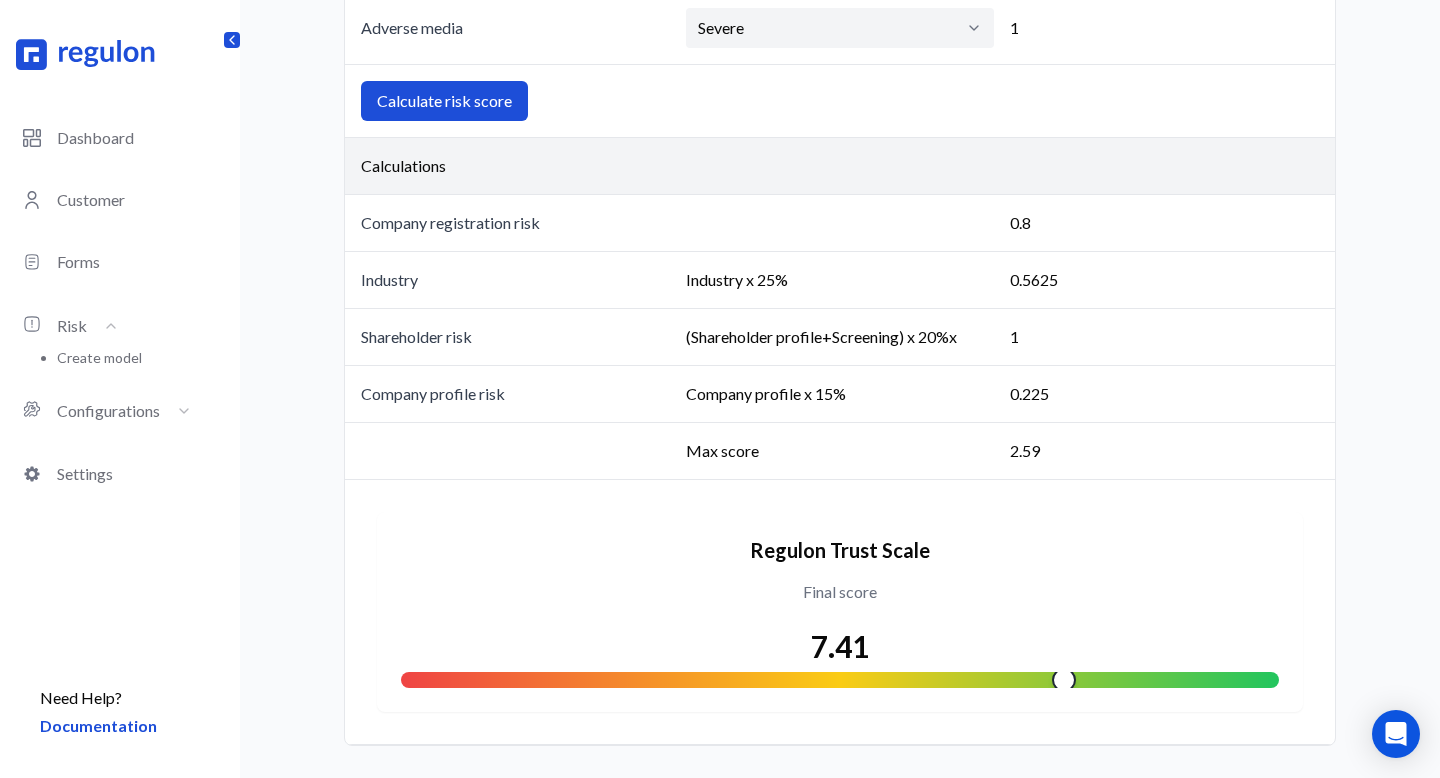 click on "Calculate risk score" at bounding box center [444, 101] 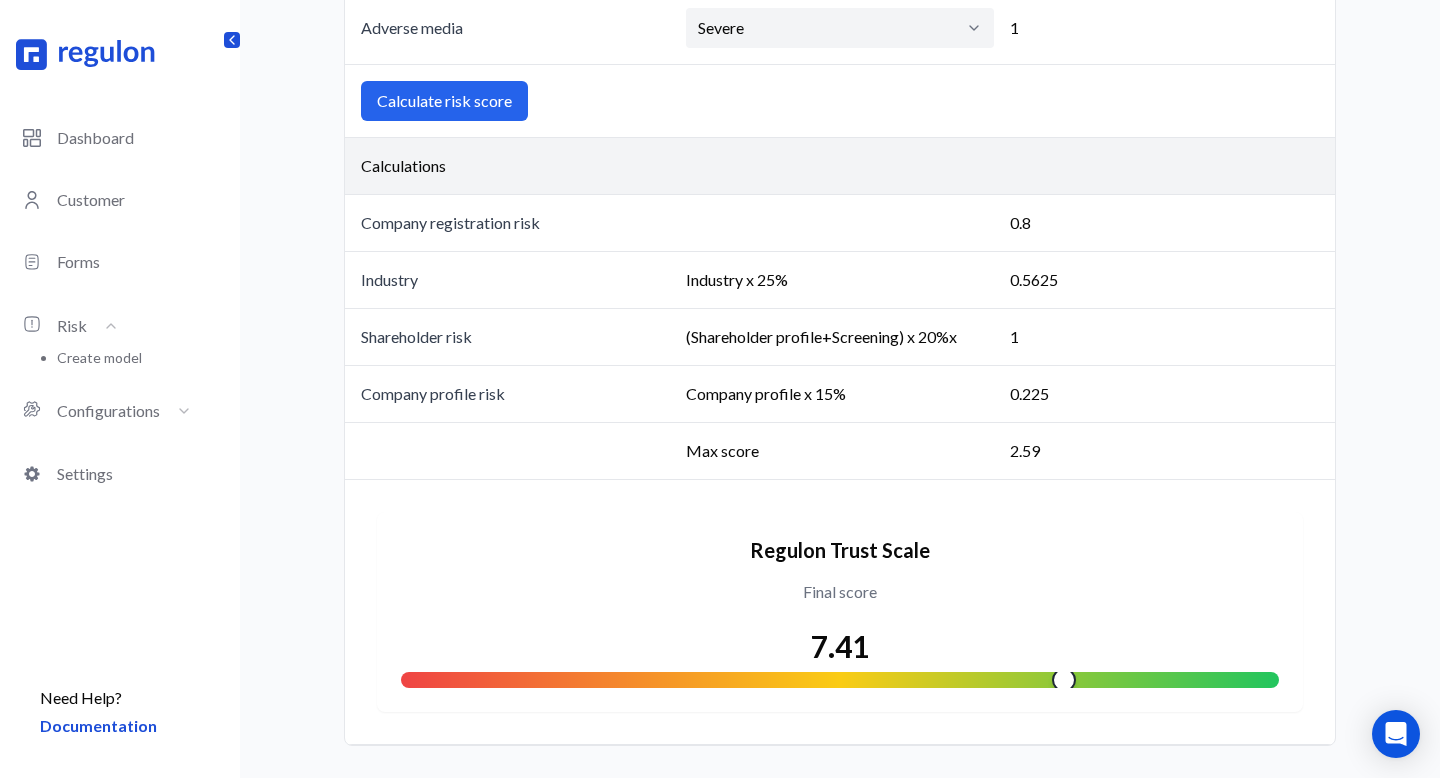drag, startPoint x: 1054, startPoint y: 680, endPoint x: 997, endPoint y: 668, distance: 58.249462 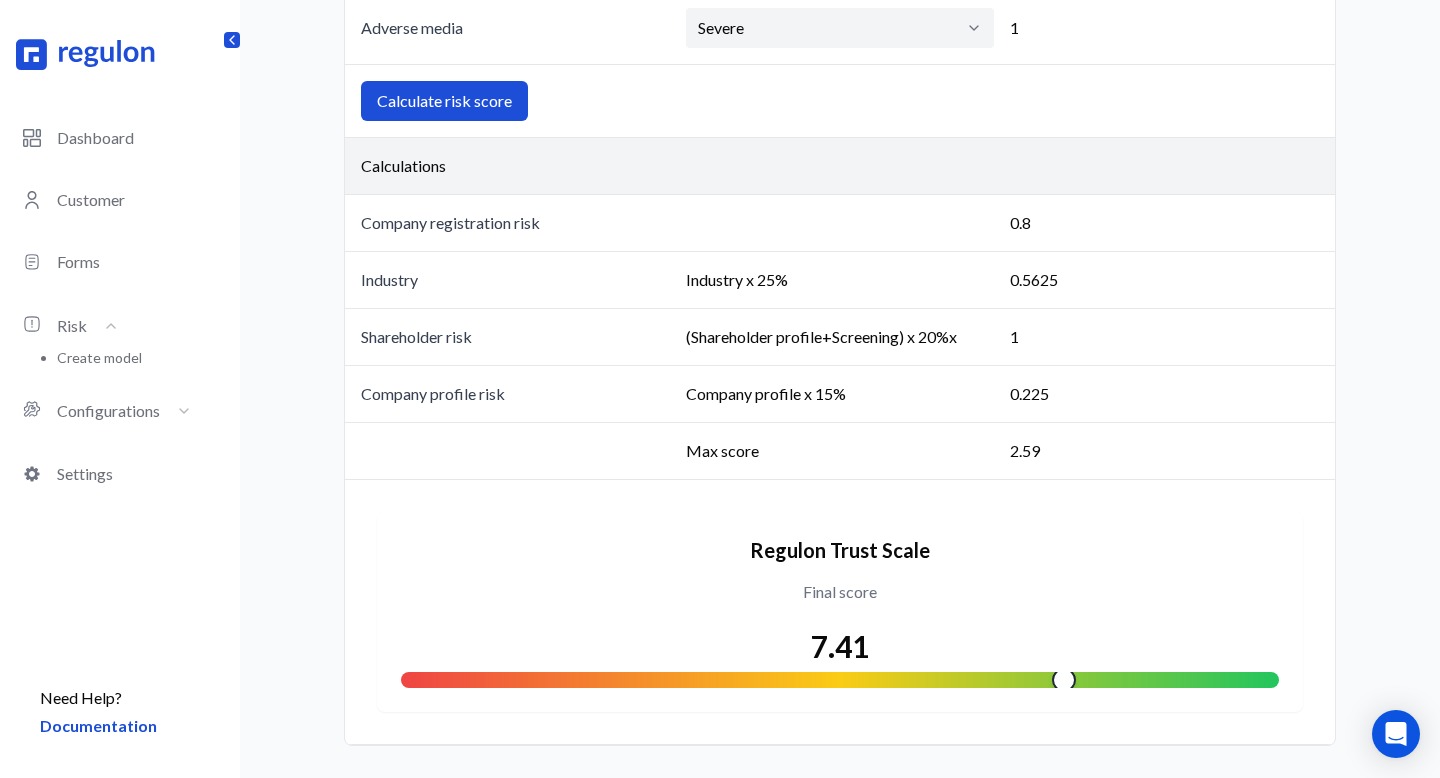 click on "Calculate risk score" at bounding box center [444, 101] 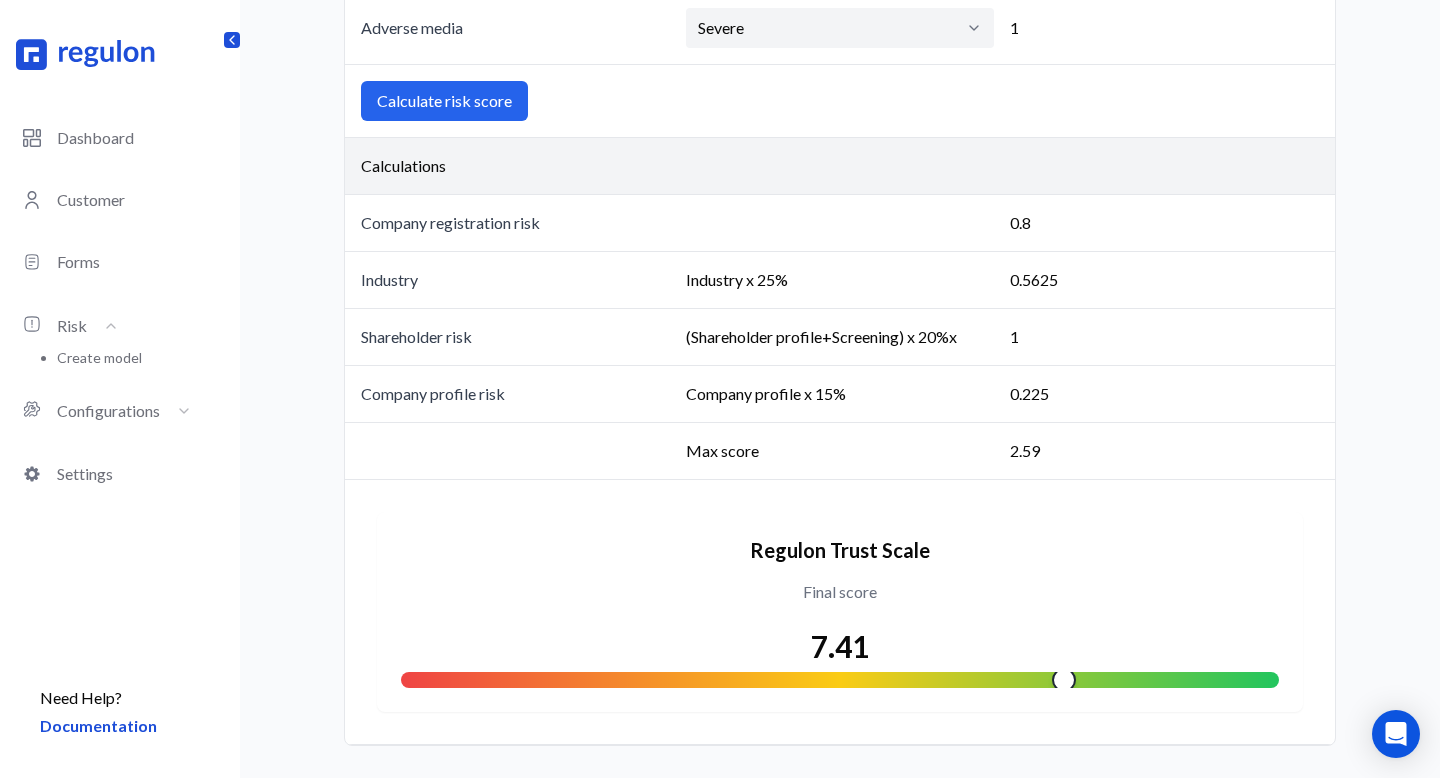 click on "Calculate risk score Download Factor Selection Score Company operations Company name Regulon technologies Country of registration [GEOGRAPHIC_DATA] 1 Country of operations [GEOGRAPHIC_DATA] 1 Industry Cloud computing 2 Company profile Company age [DEMOGRAPHIC_DATA] years 1 Company type Limited Liability Company (LLC) 1 Registry Active 1 Shareholder profile Nationality [DEMOGRAPHIC_DATA] 1 Residence [DEMOGRAPHIC_DATA] 1 Shareholder screening PEP Actual Yes 1 PEP Associate No 1 Sanctions No 1 Adverse media Severe 1 Calculate risk score Calculations Company registration risk 0.8 Industry Industry x 25% 0.5625 Shareholder risk (Shareholder profile+Screening) x 20%x 1 Company profile risk Company profile x 15% 0.225 Max score 2.59 Regulon Trust Scale Final score 7.41" at bounding box center [840, -236] 